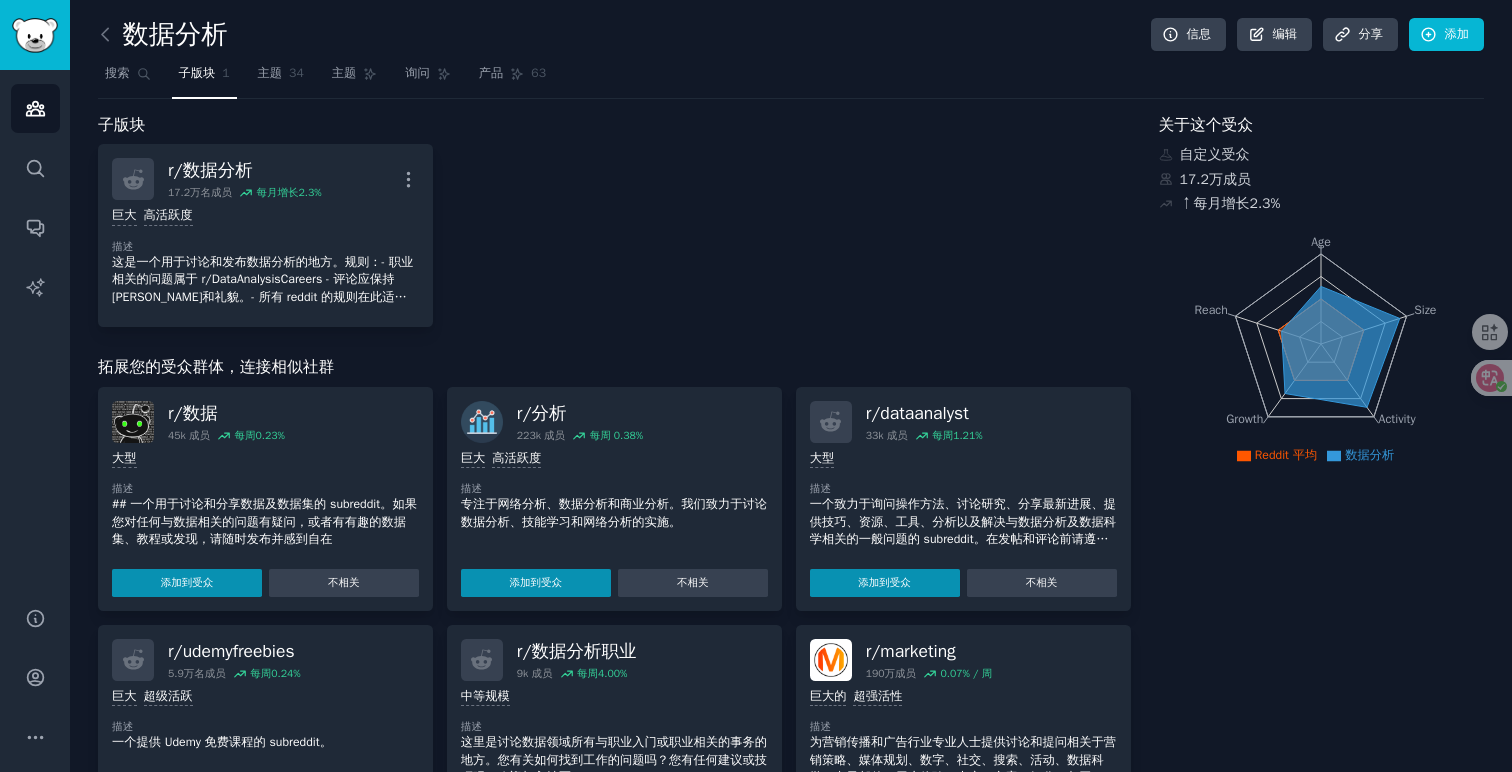 scroll, scrollTop: 0, scrollLeft: 0, axis: both 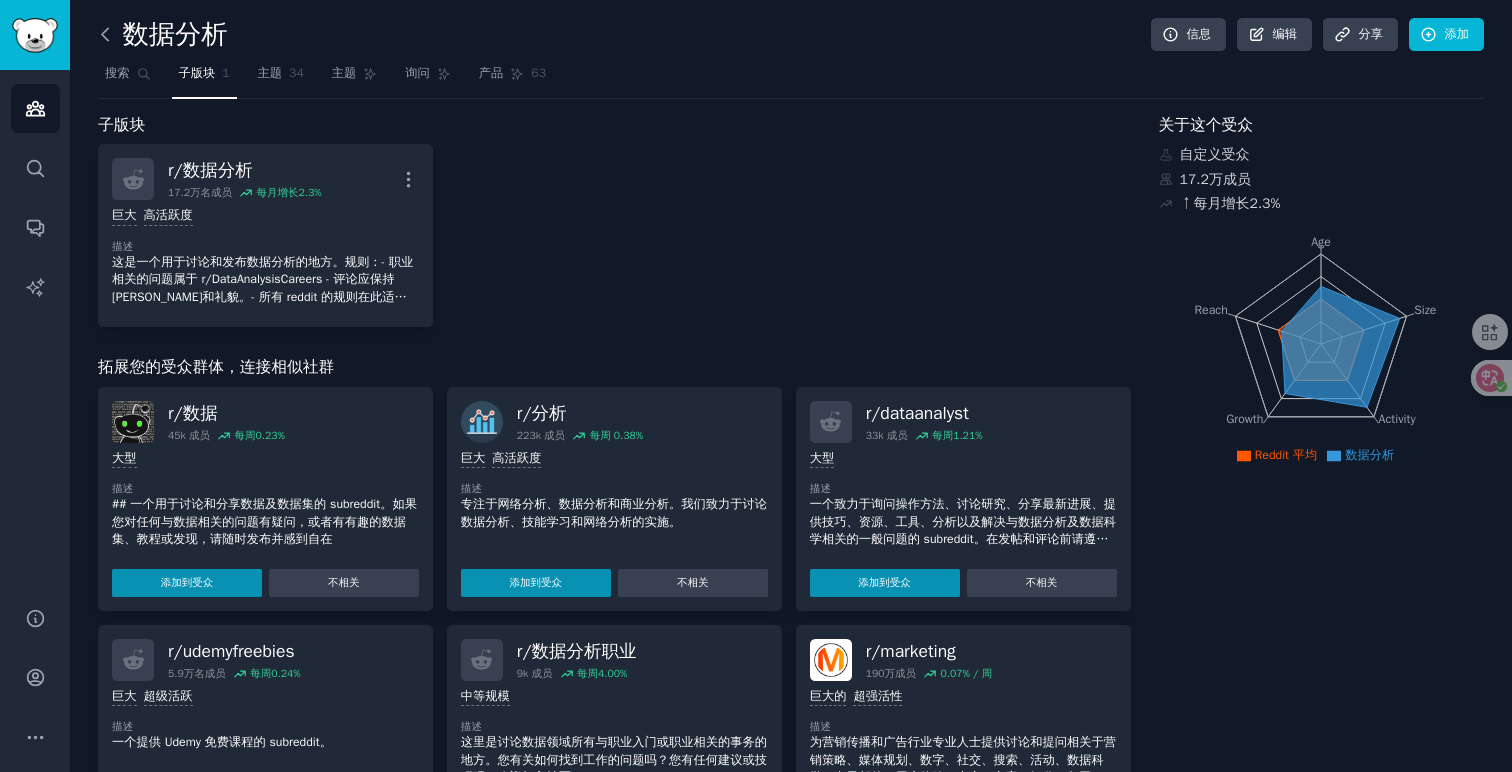 click 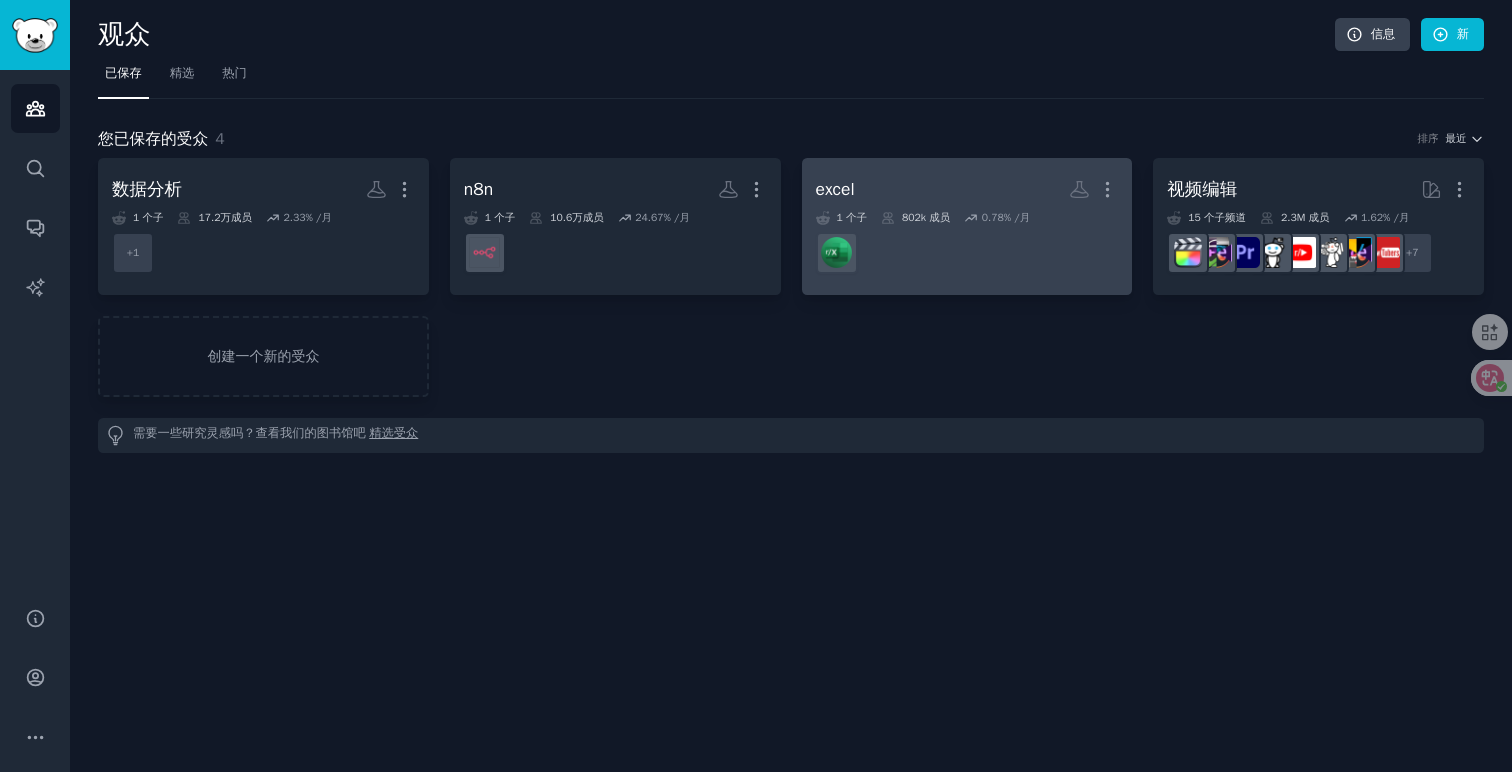 click on "excel More" at bounding box center (967, 189) 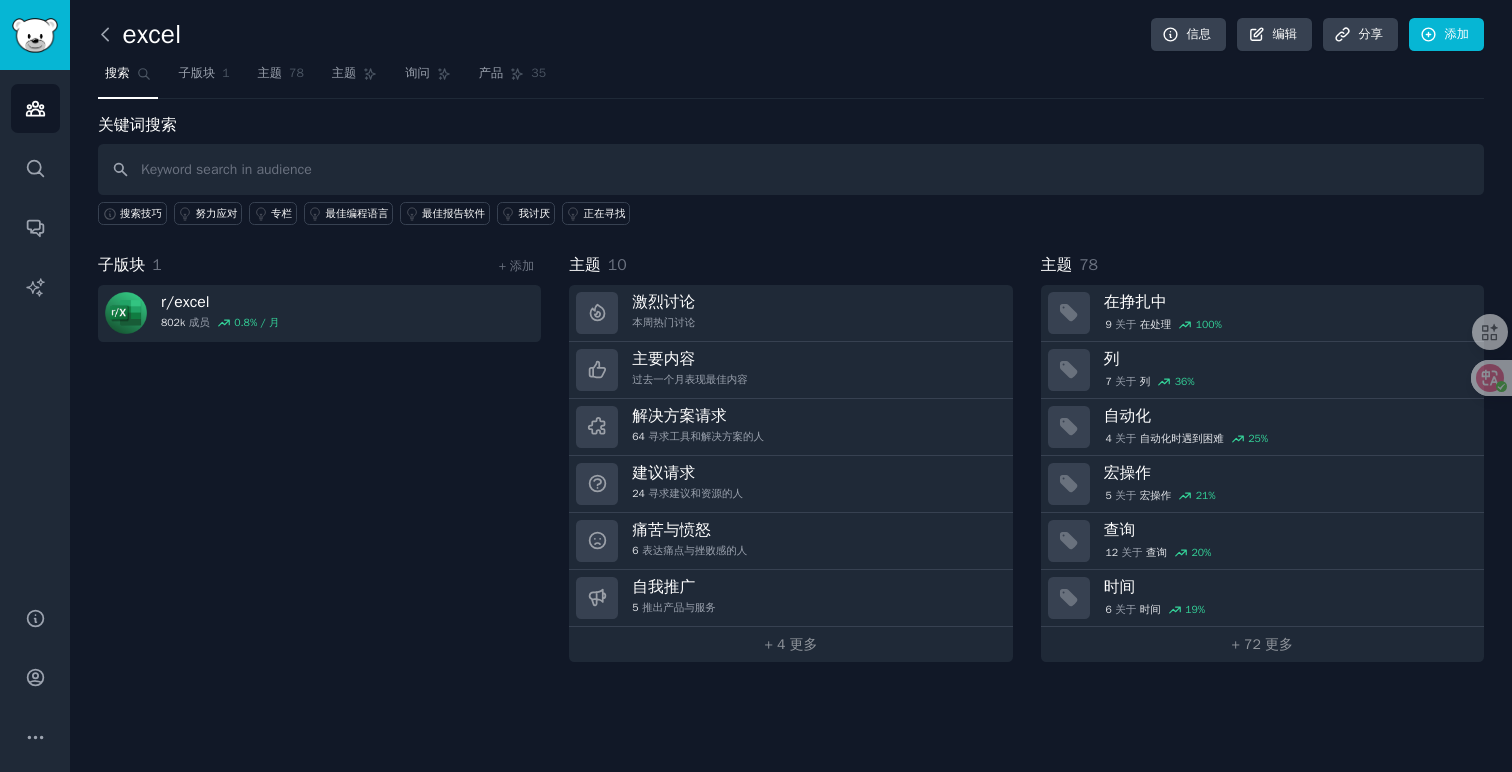 click 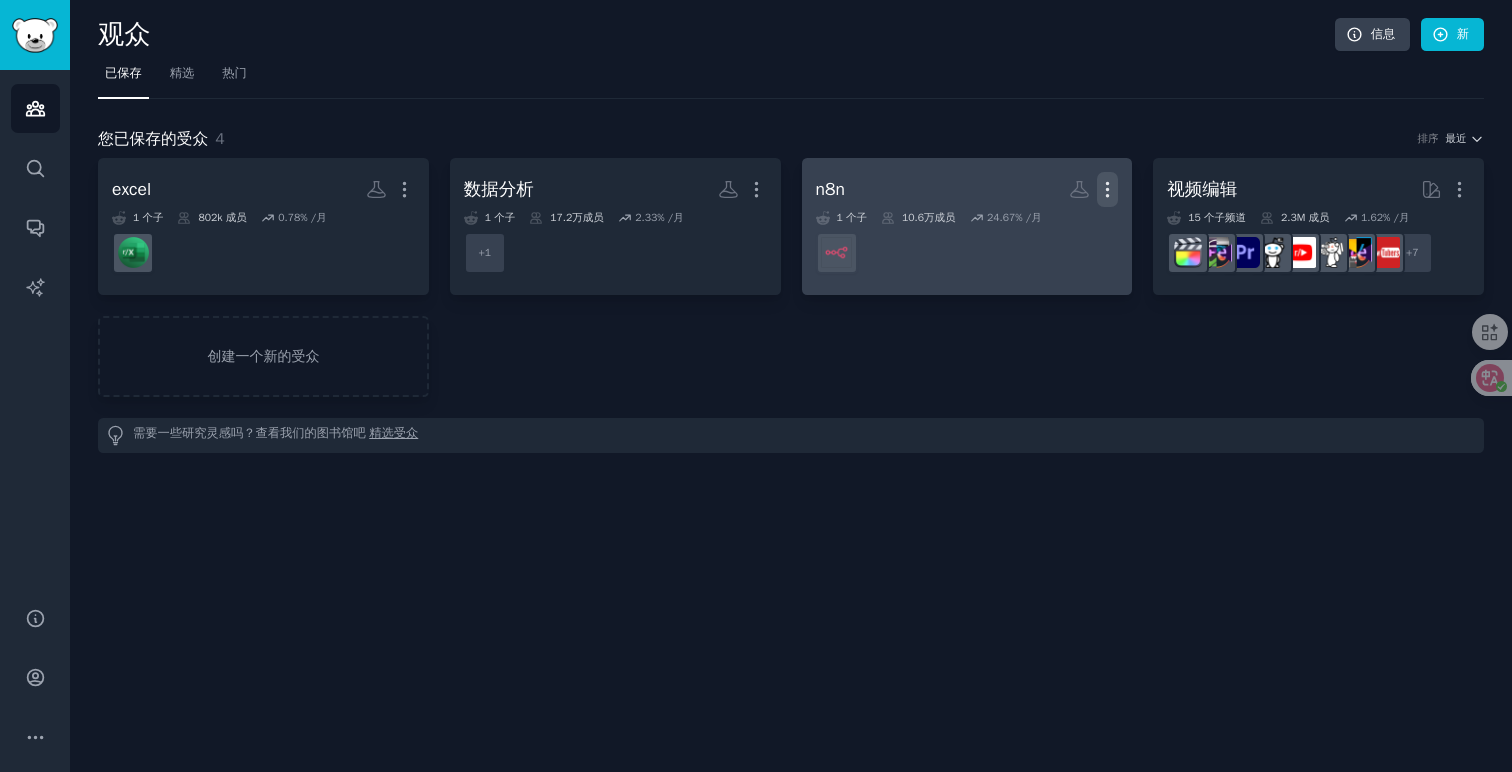 click 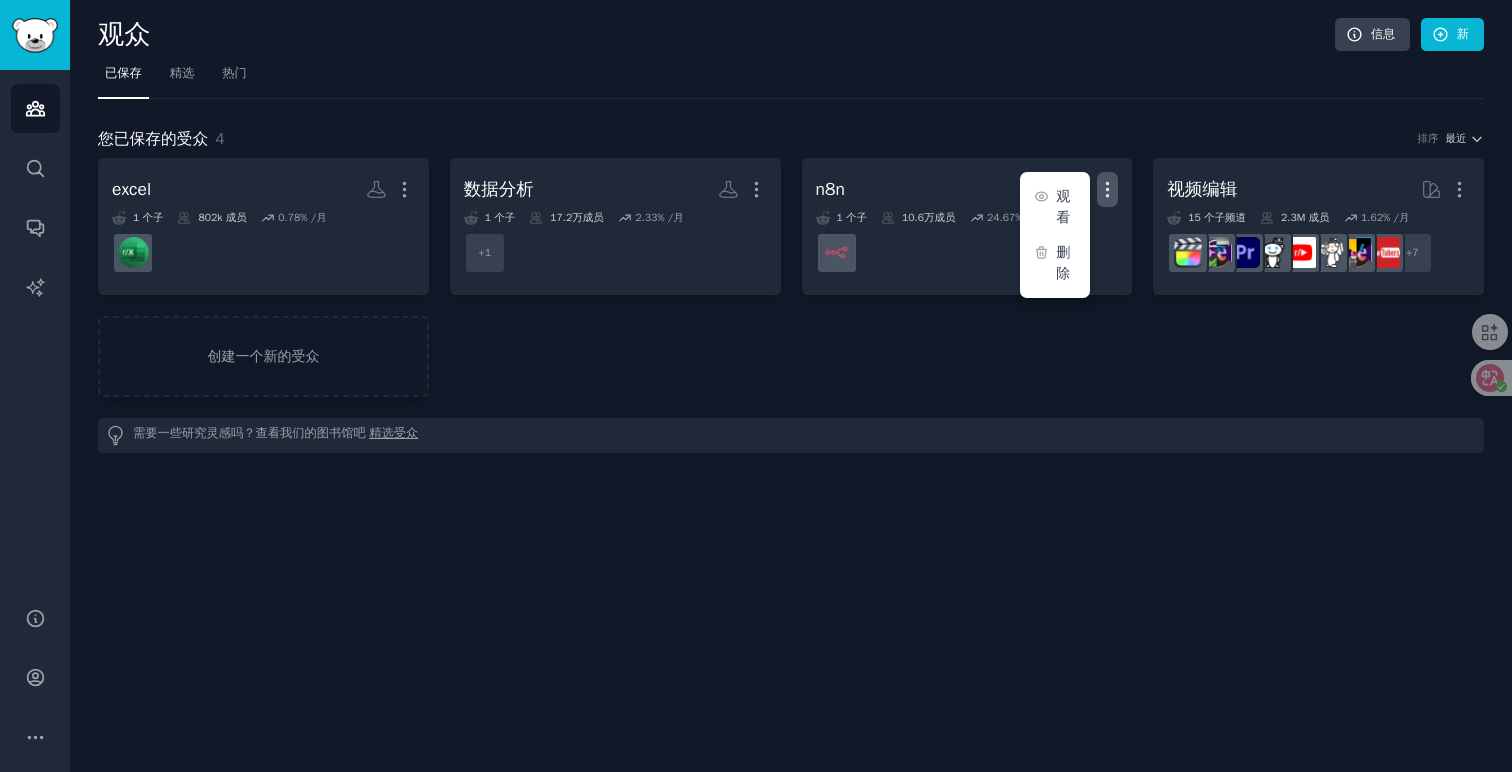 click on "excel More 1 个子 802k 成员 0.78% /月 数据分析  More 1 个子 17.2万成员 2.33% /月 + 1 n8n More 观看 删除 1 个子 10.6万成员 24.67% /月 视频编辑 More 15 个子频道 2.3M 成员 1.62% /月 + 7 创建一个新的受众" at bounding box center (791, 277) 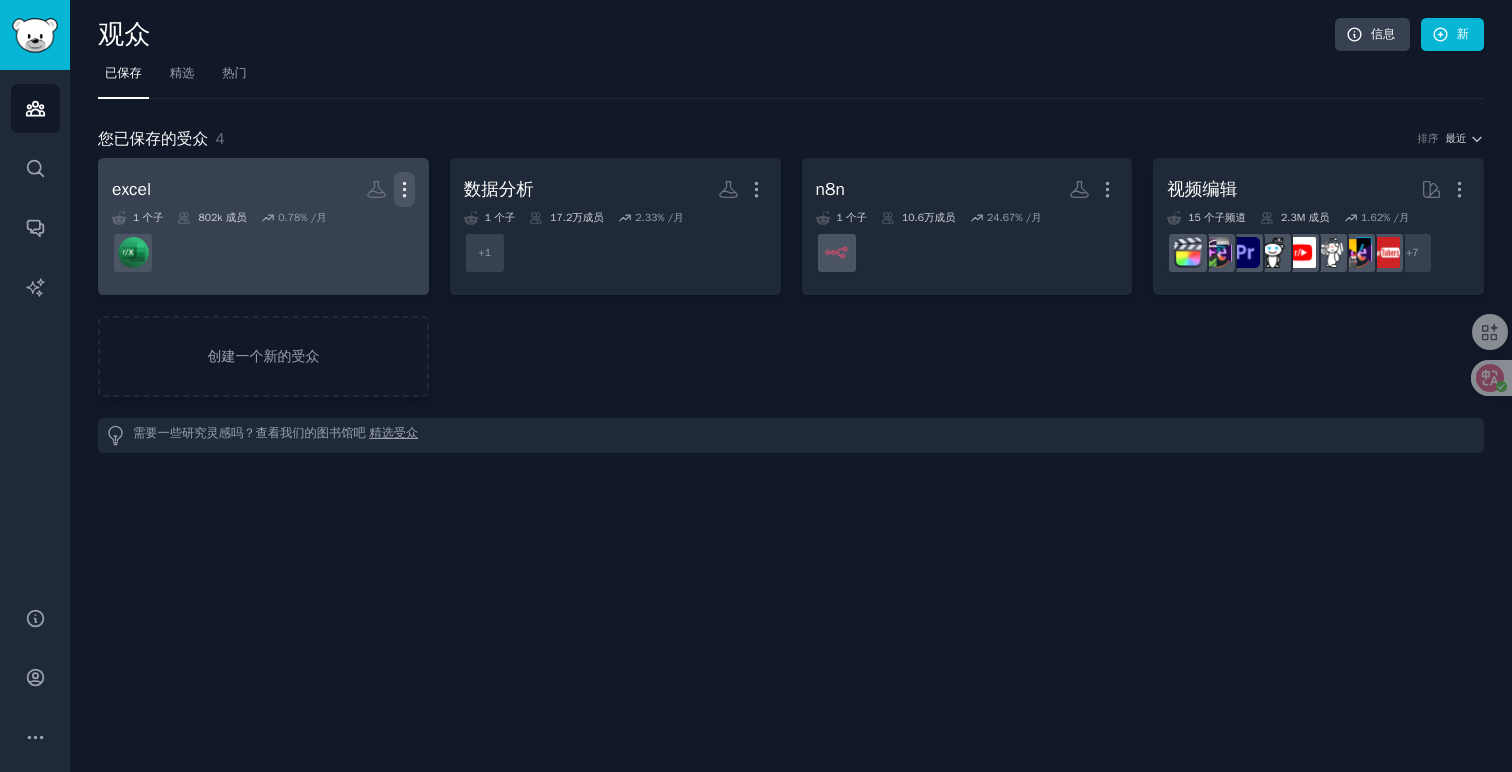 click 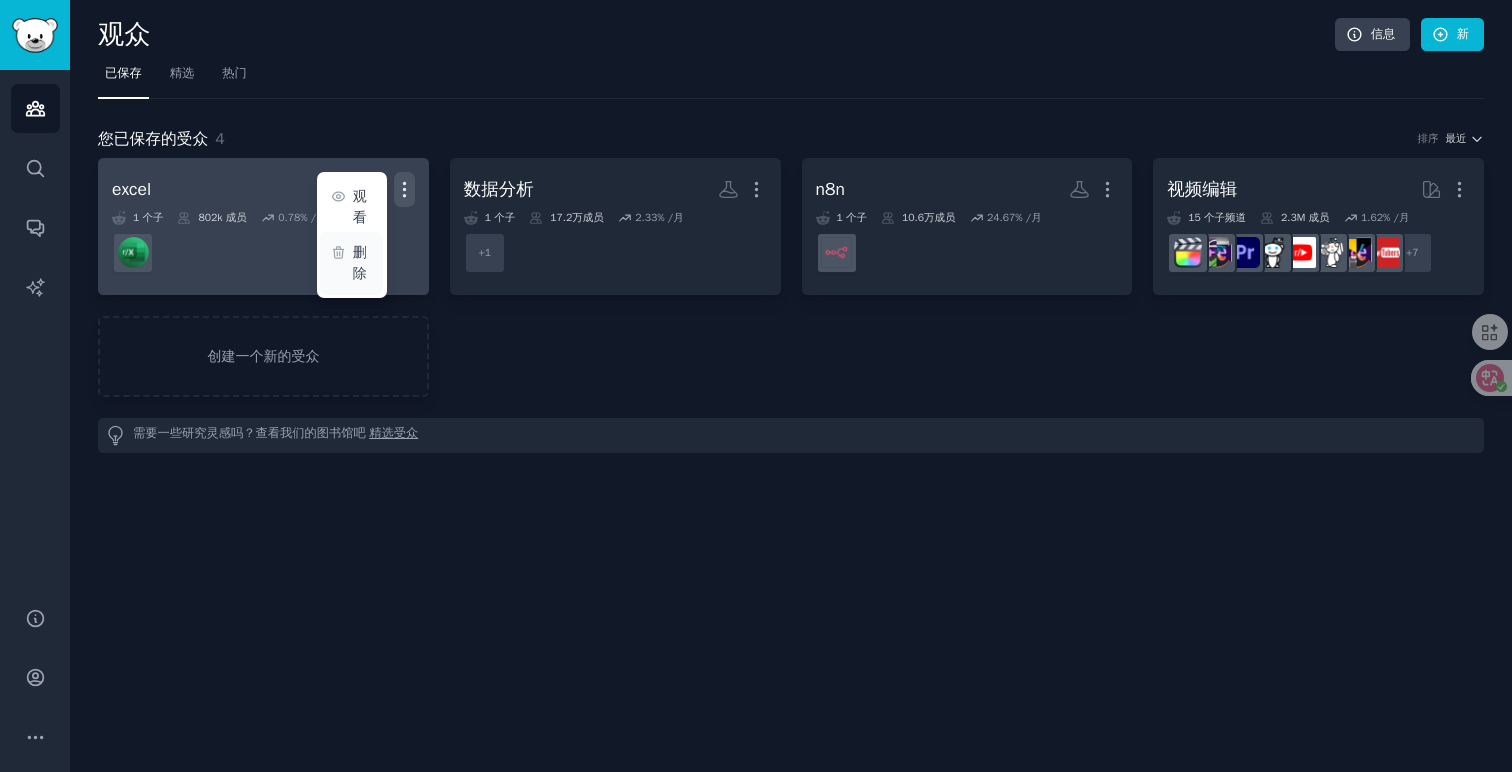 click on "删除" at bounding box center [363, 263] 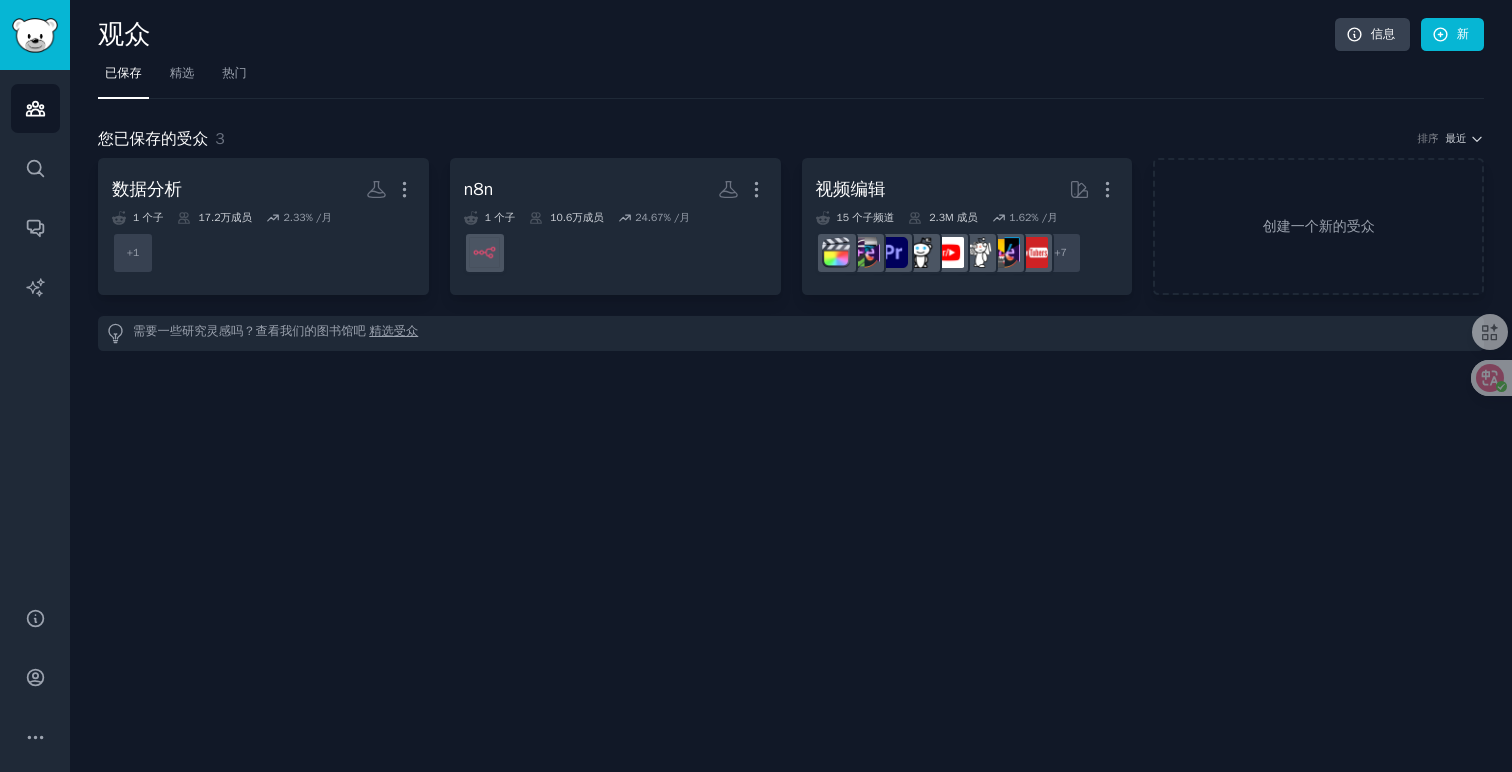 click on "观众 信息 新 已保存 精选 热门 您已保存的受众 3 排序 最近 数据分析  自定义受众 More 1 个子 17.2万成员 2.33% /月 + 1 n8n More 1 个子 10.6万成员 24.67% /月 视频编辑 More 15 个子频道 2.3M 成员 1.62% /月 r/VideoEditing    + 7 创建一个新的受众 需要一些研究灵感吗？查看我们的图书馆吧 精选受众" 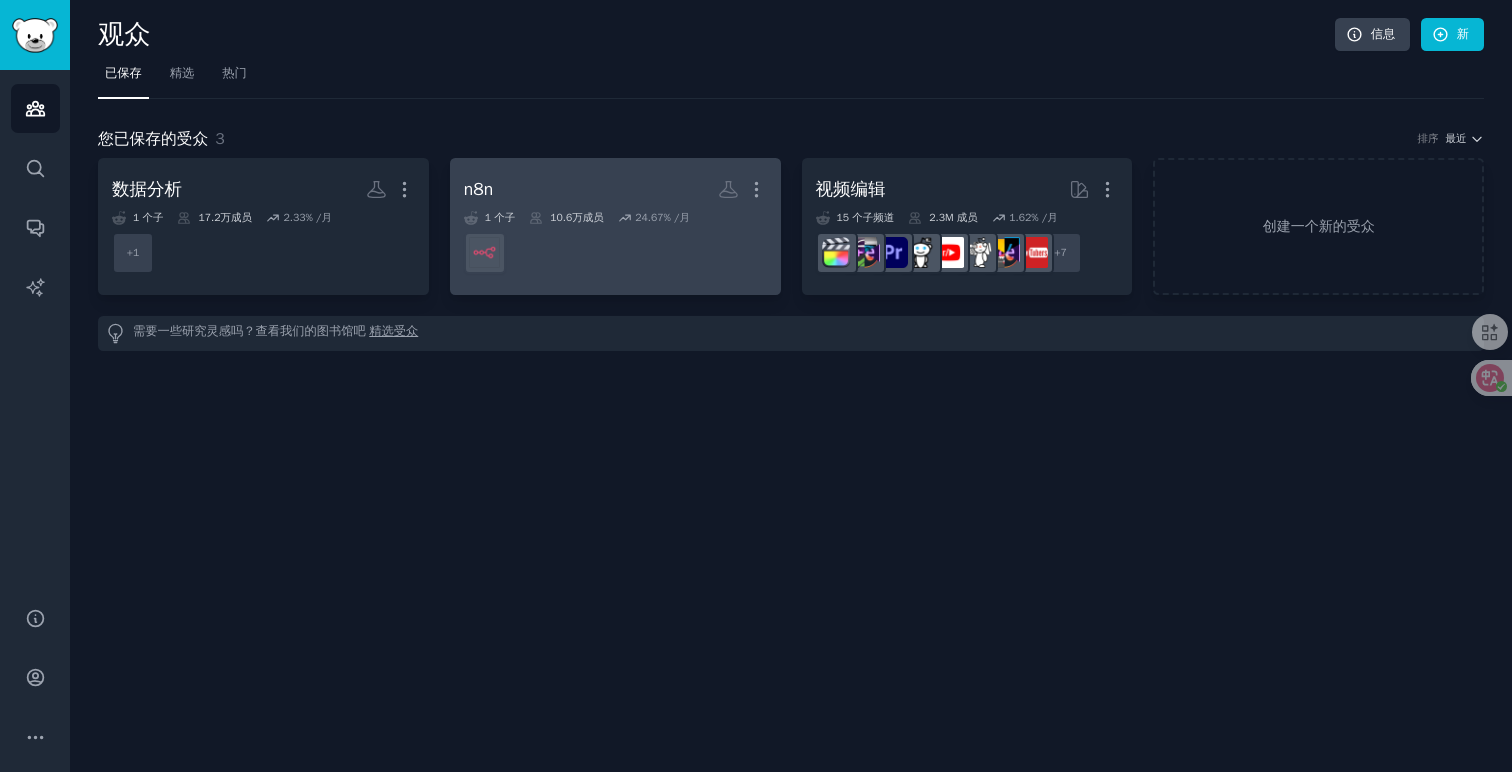click on "n8n More" at bounding box center [615, 189] 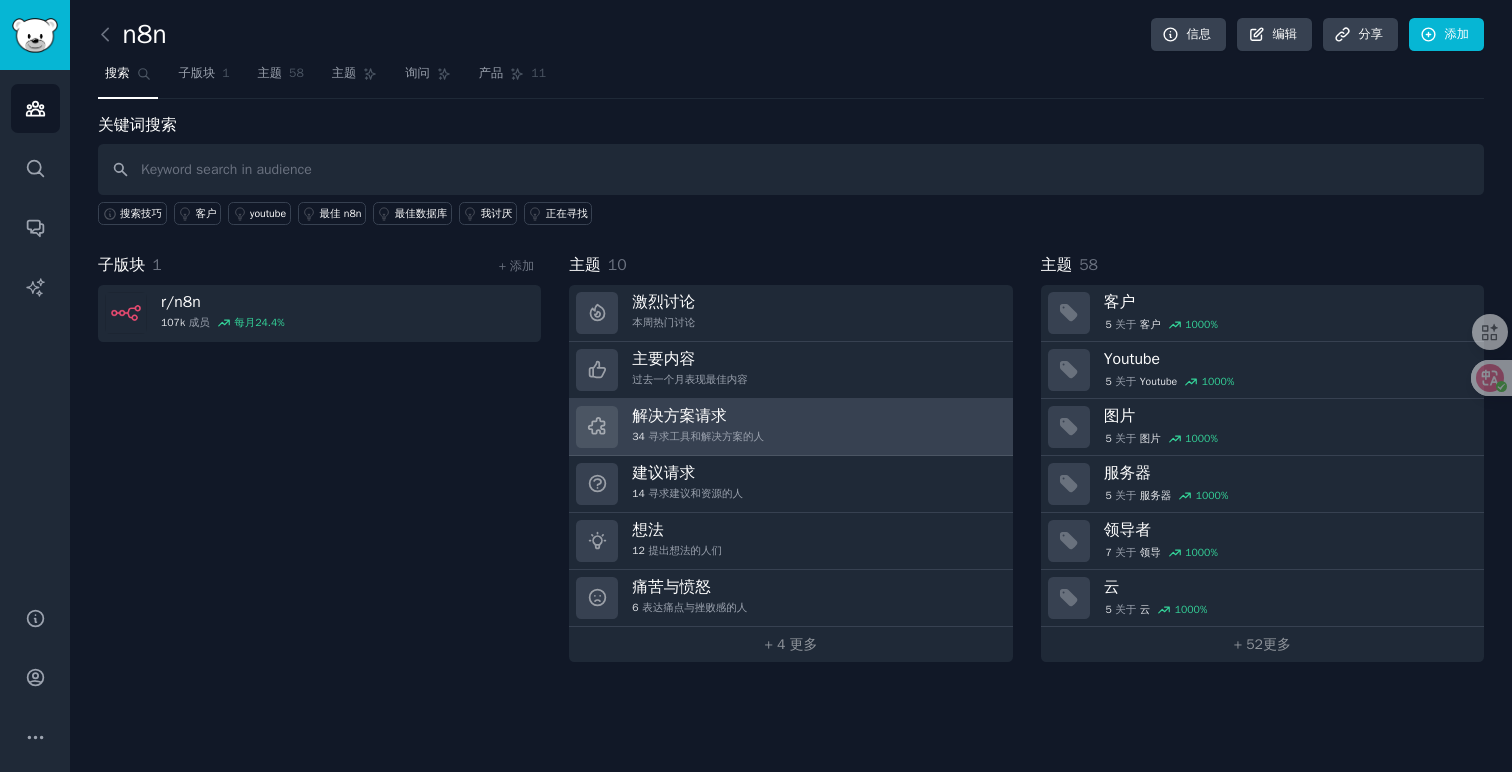 click on "解决方案请求" at bounding box center [679, 416] 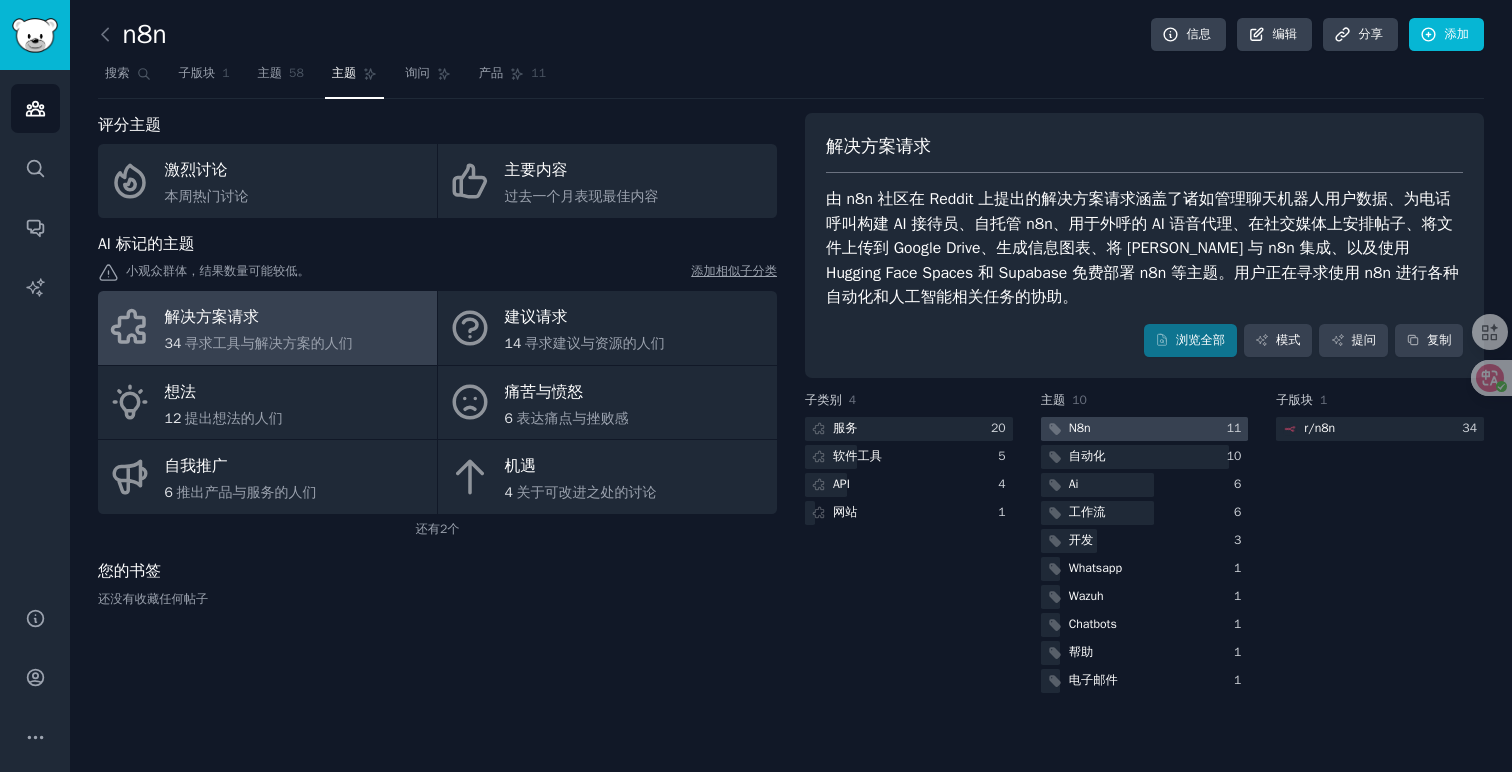 click at bounding box center [1145, 429] 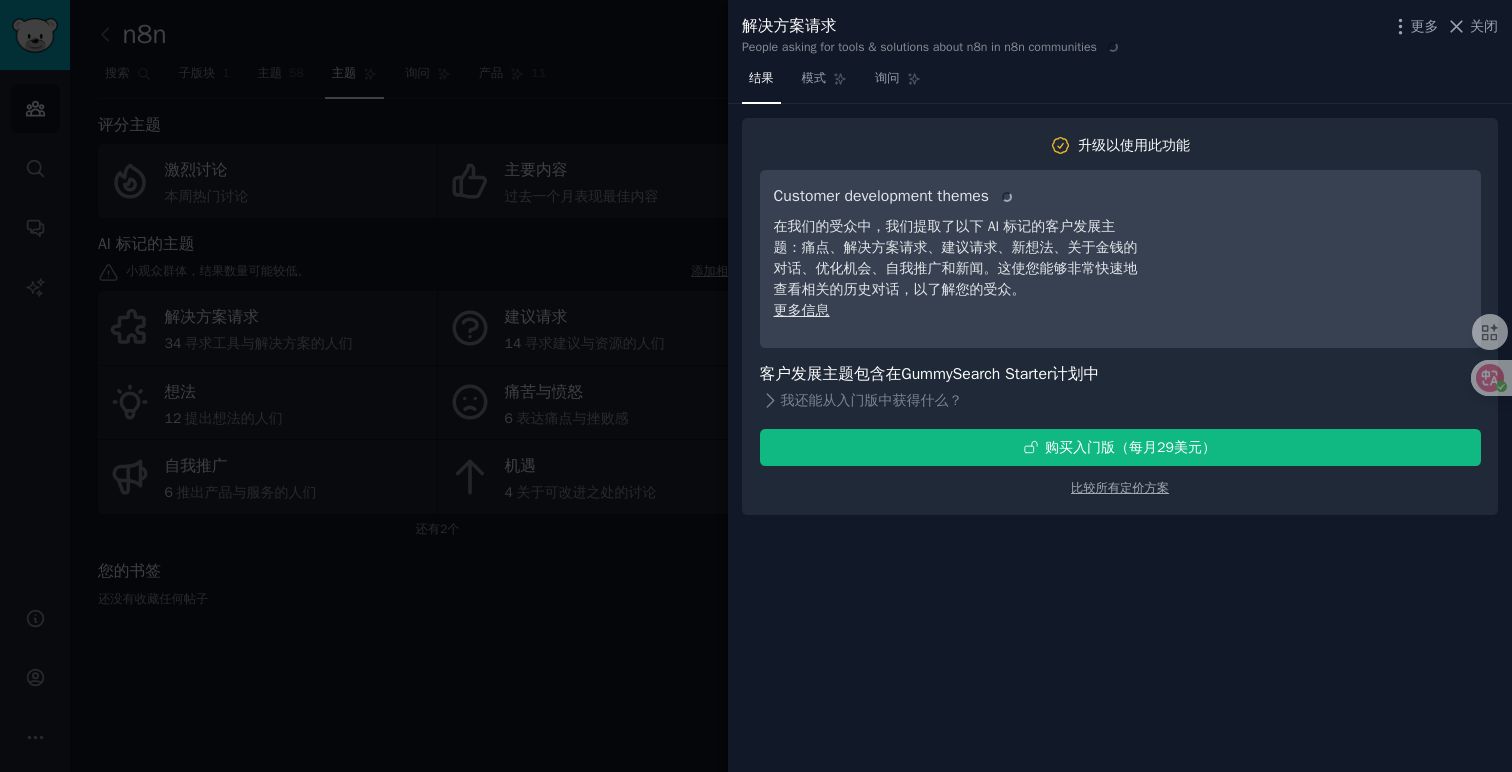 click at bounding box center (756, 386) 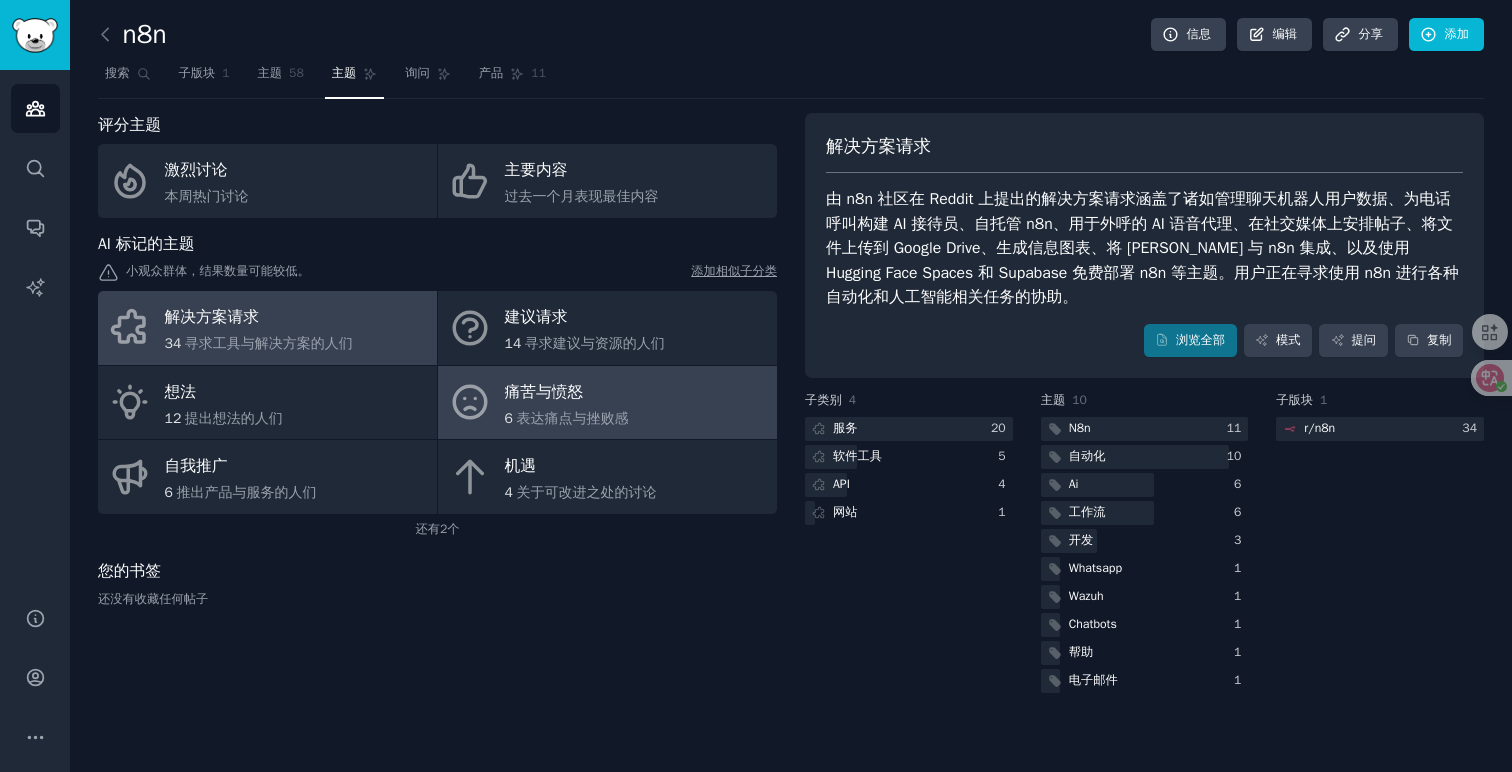click on "6  表达痛点与挫败感" at bounding box center [567, 418] 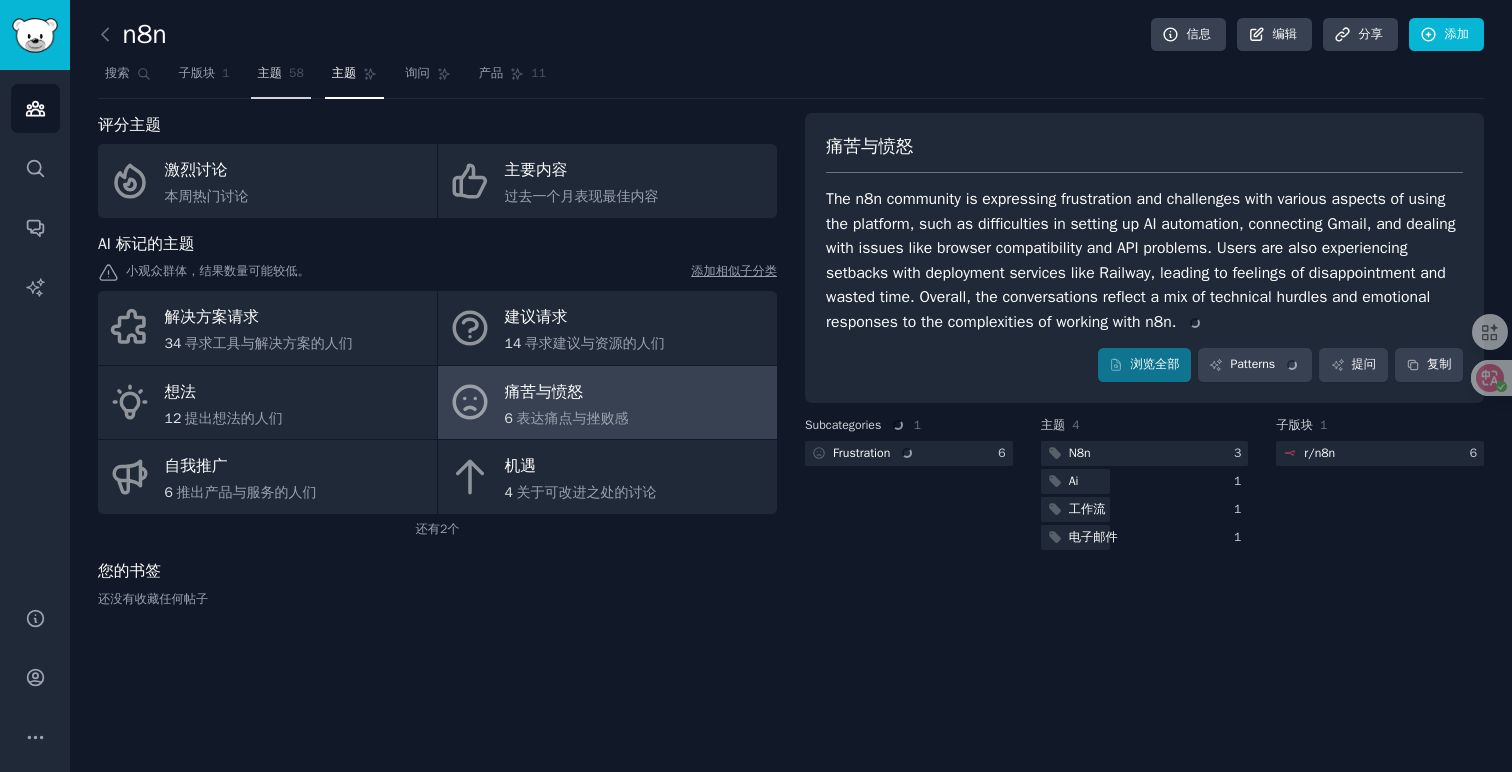 click on "主题" at bounding box center (270, 73) 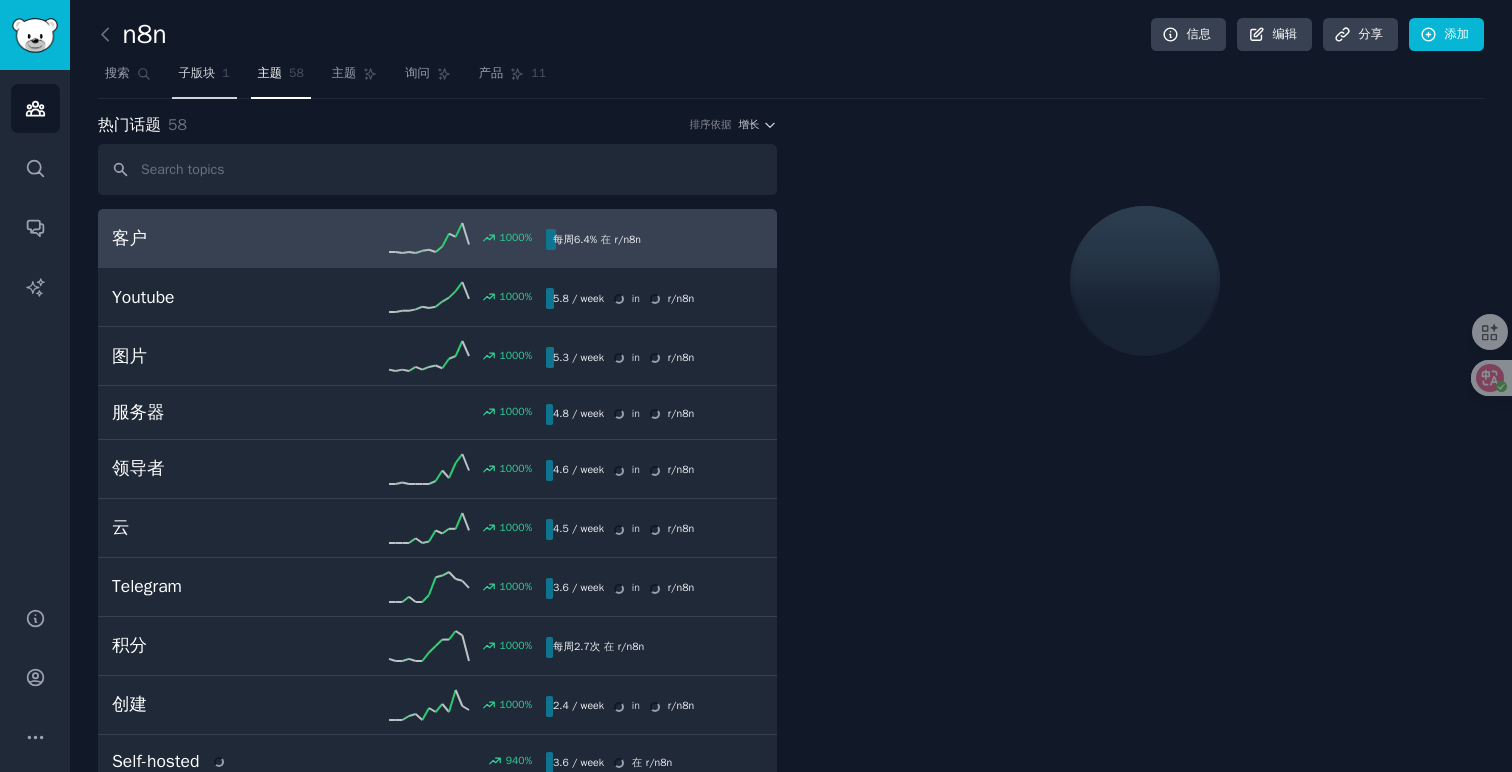 click on "子版块" at bounding box center (197, 73) 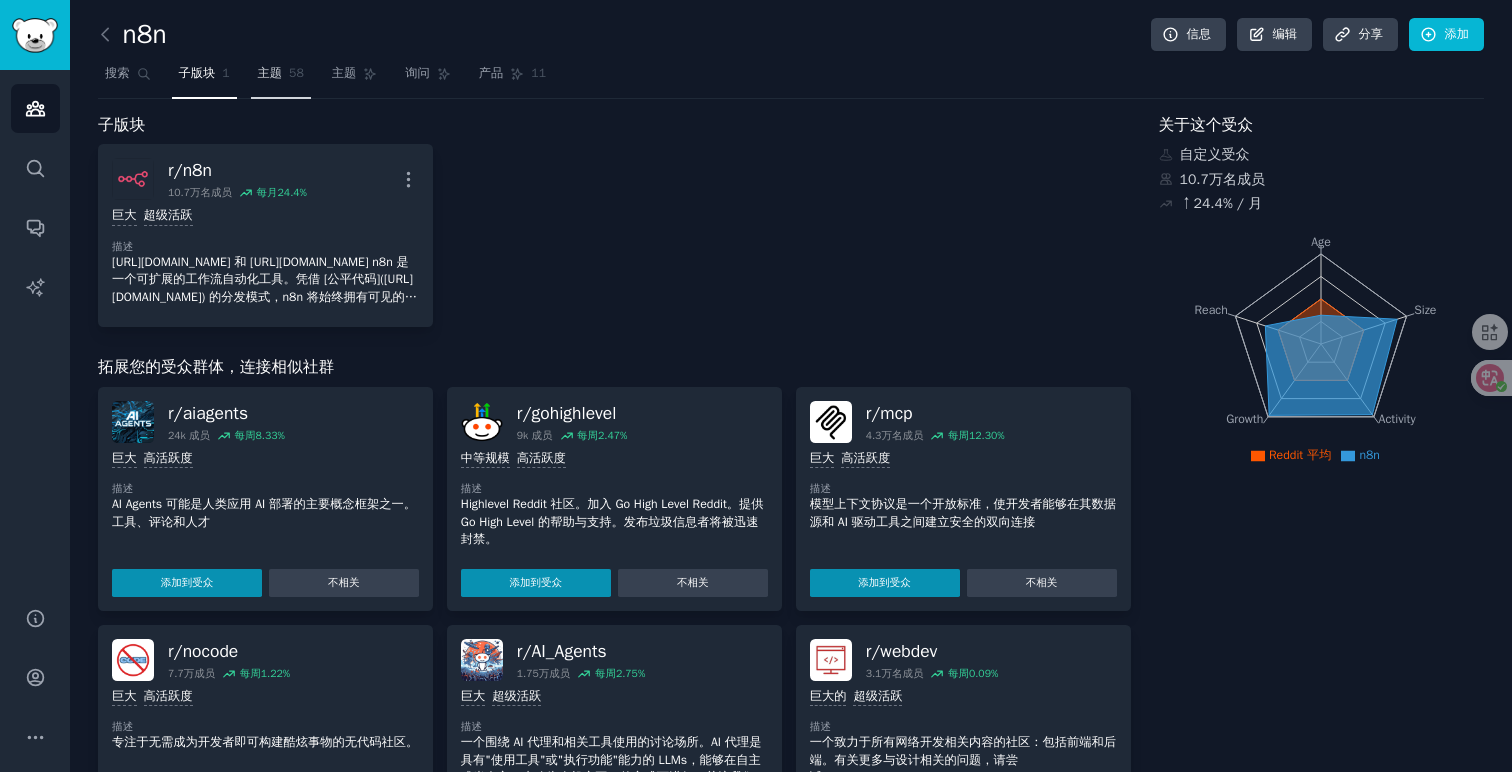click on "主题" at bounding box center [270, 73] 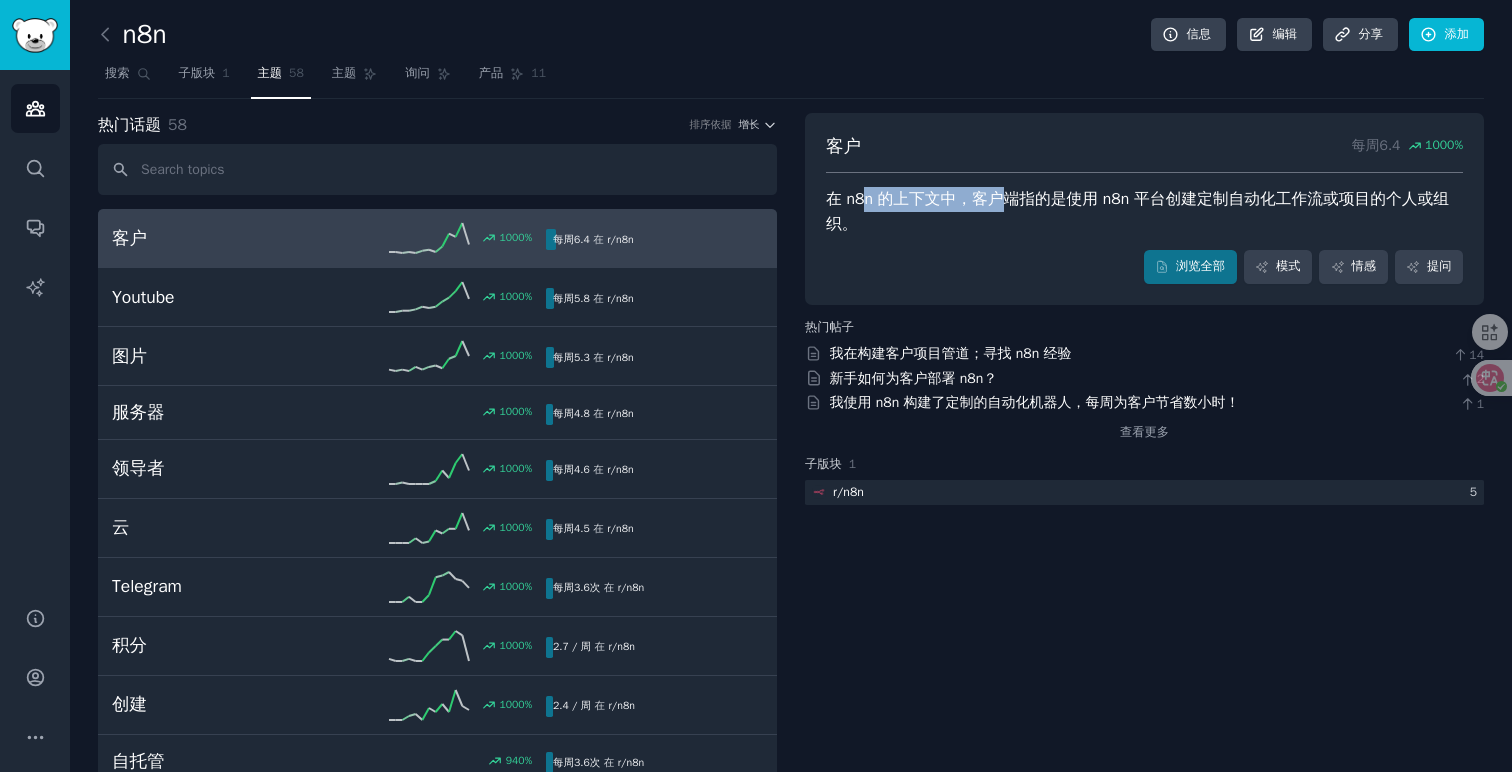 drag, startPoint x: 861, startPoint y: 198, endPoint x: 1005, endPoint y: 202, distance: 144.05554 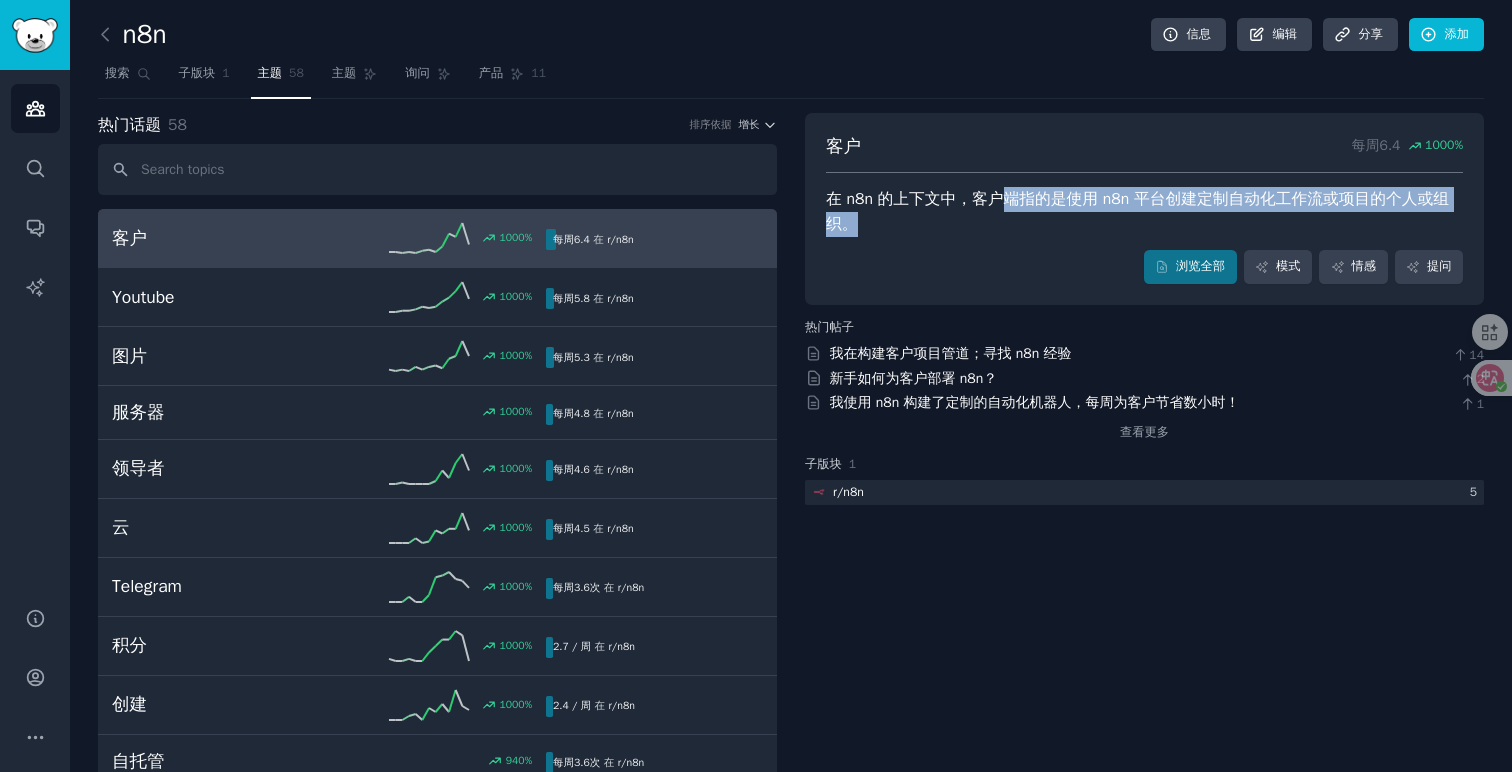 drag, startPoint x: 993, startPoint y: 223, endPoint x: 999, endPoint y: 188, distance: 35.510563 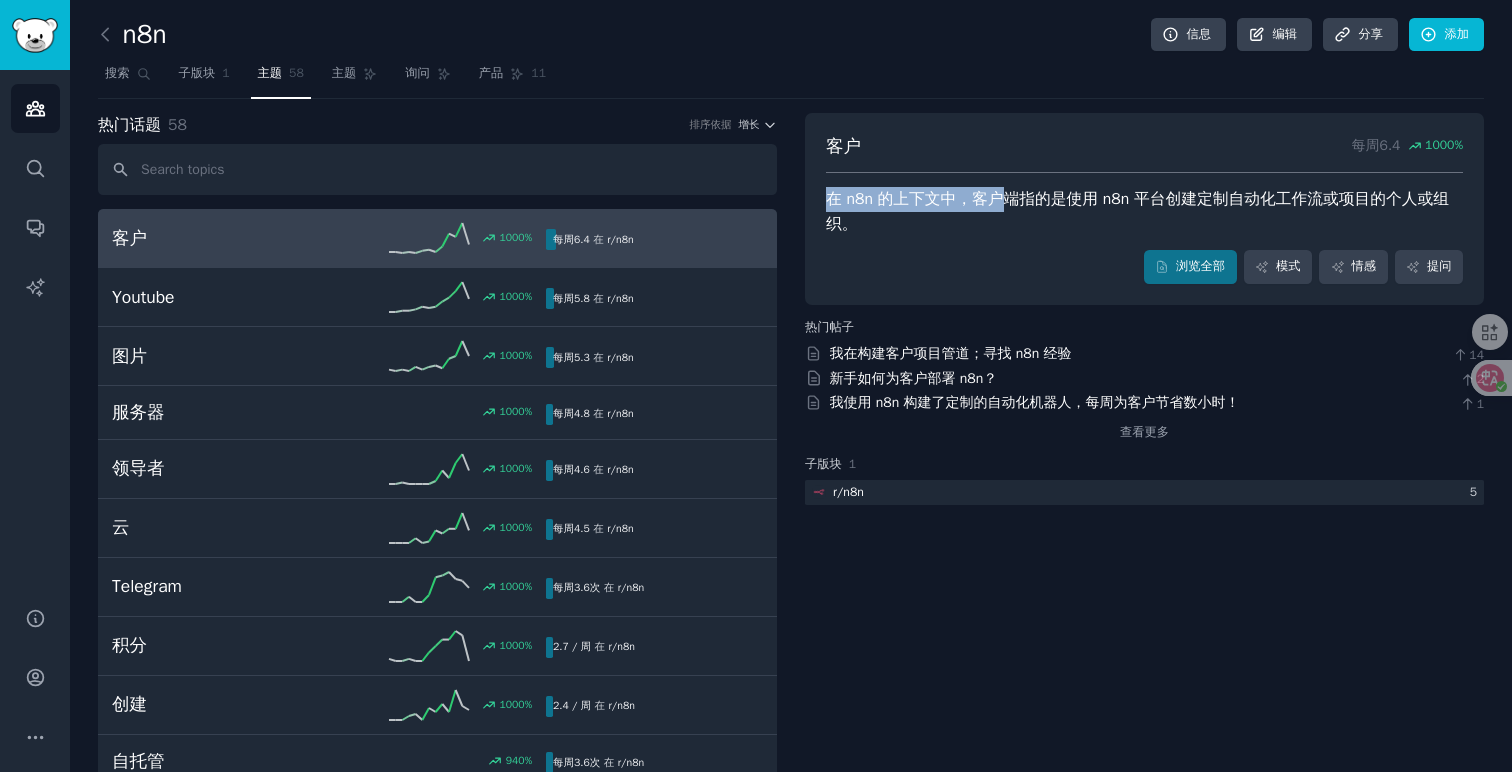 drag, startPoint x: 996, startPoint y: 211, endPoint x: 1005, endPoint y: 177, distance: 35.17101 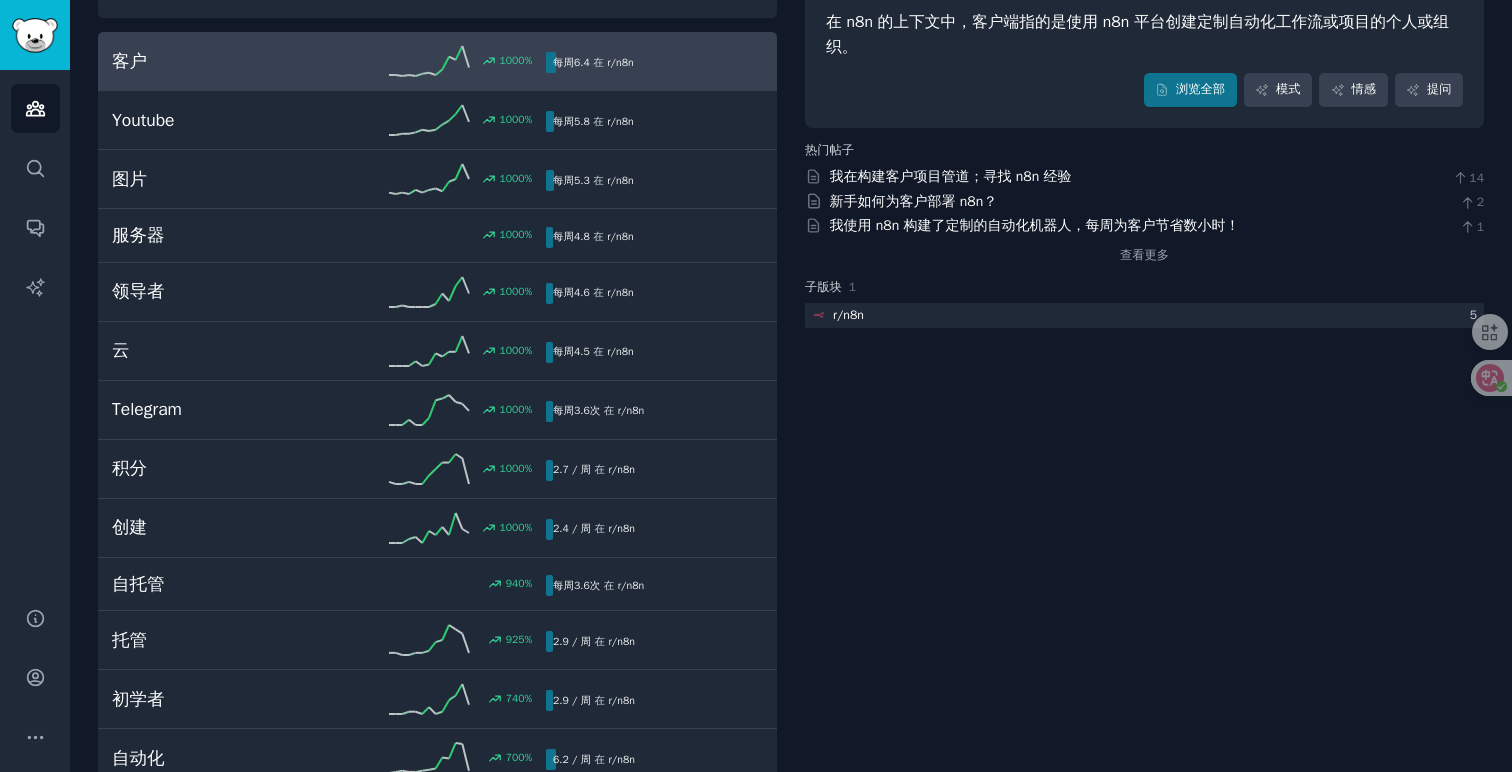 scroll, scrollTop: 0, scrollLeft: 0, axis: both 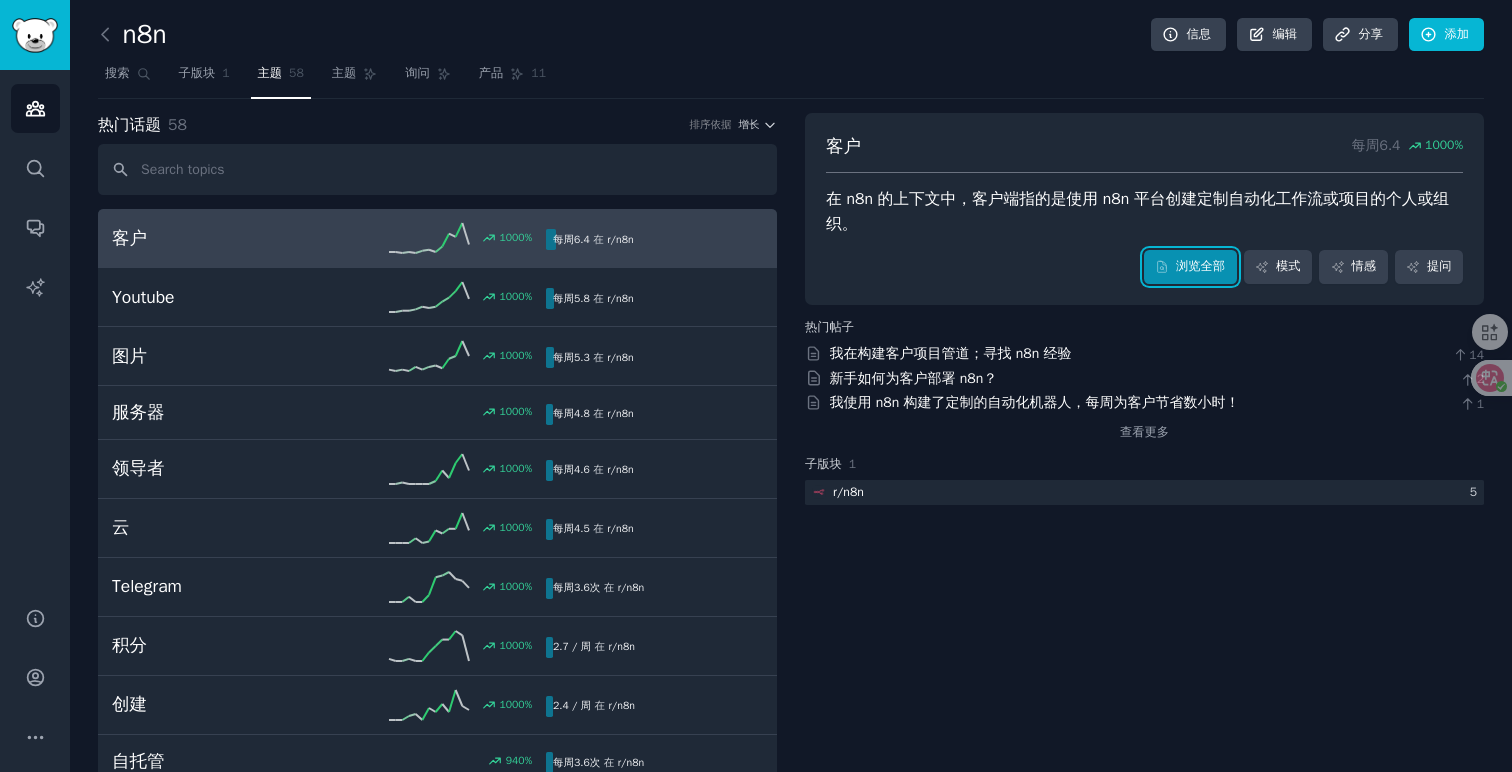 click on "浏览全部" at bounding box center [1200, 267] 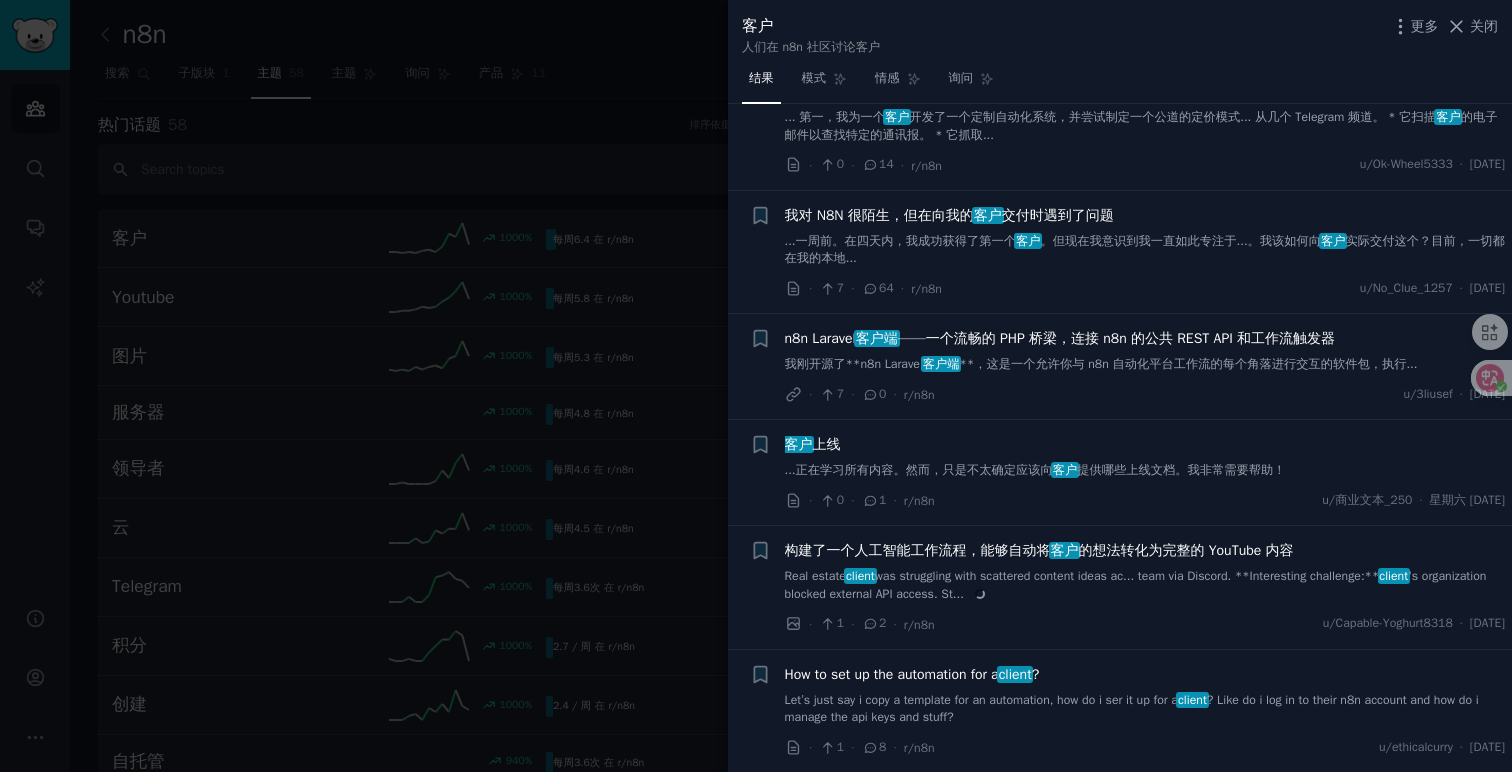 scroll, scrollTop: 2093, scrollLeft: 0, axis: vertical 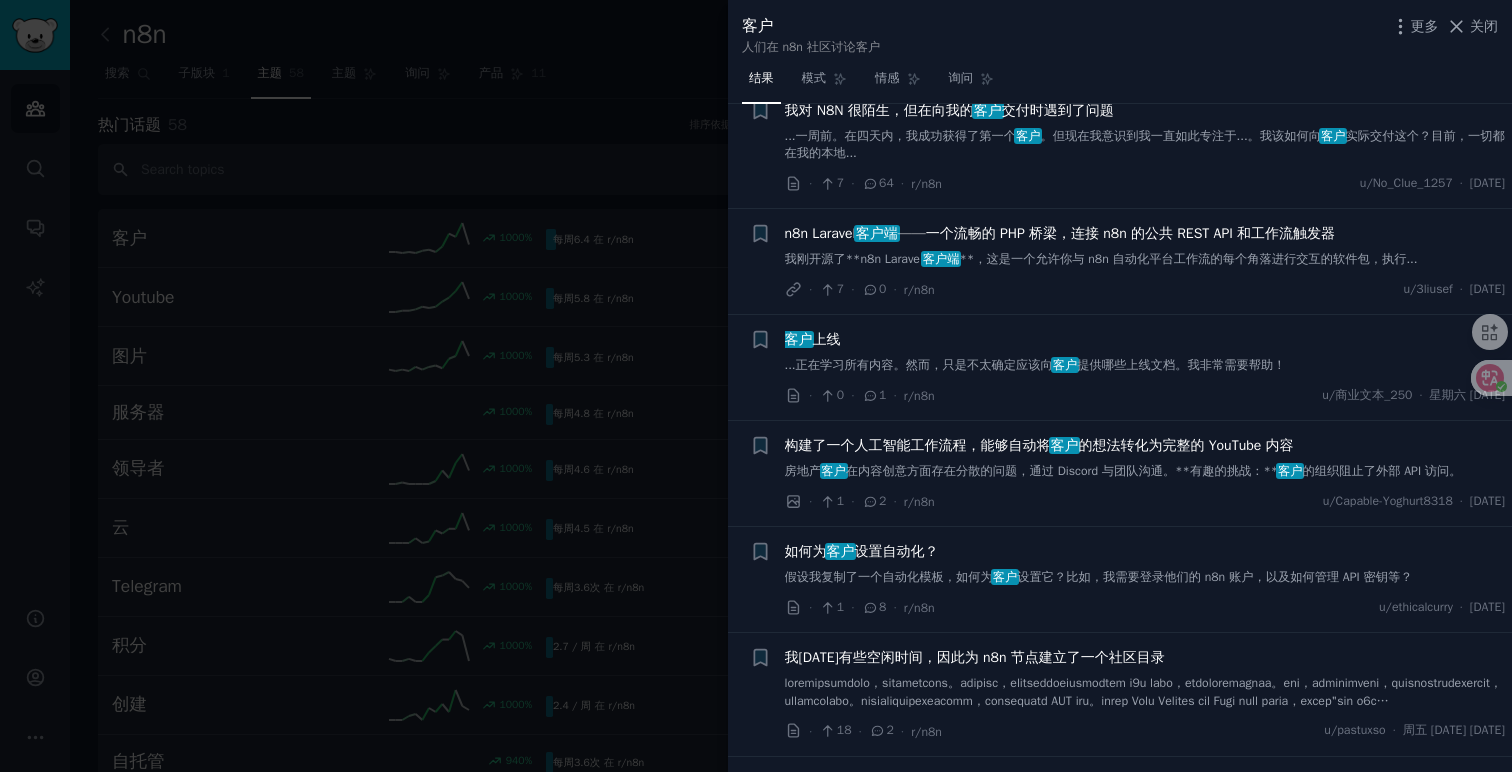 click at bounding box center [756, 386] 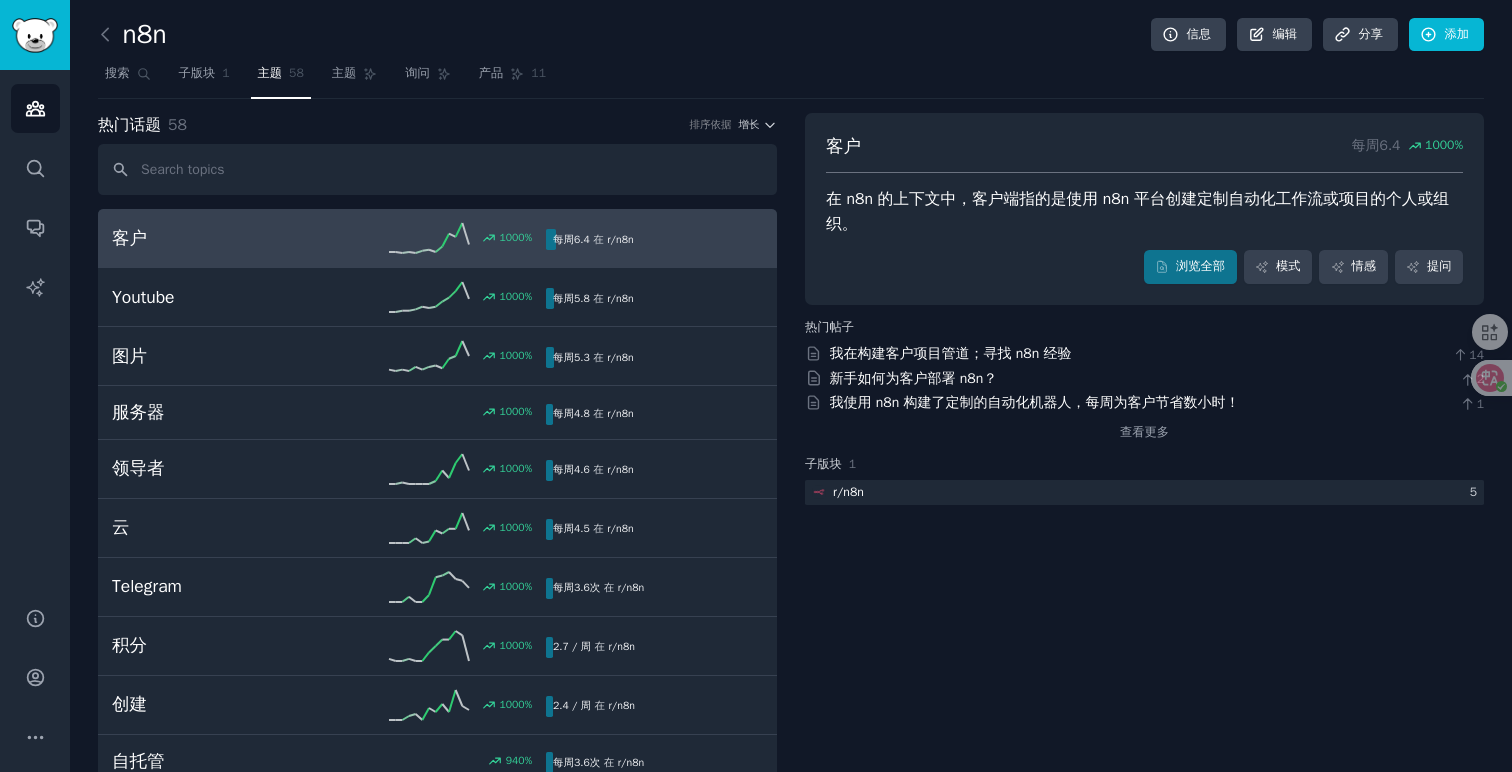 click on "搜索 子版块 1 主题 58 主题 询问 产品 11" at bounding box center (791, 78) 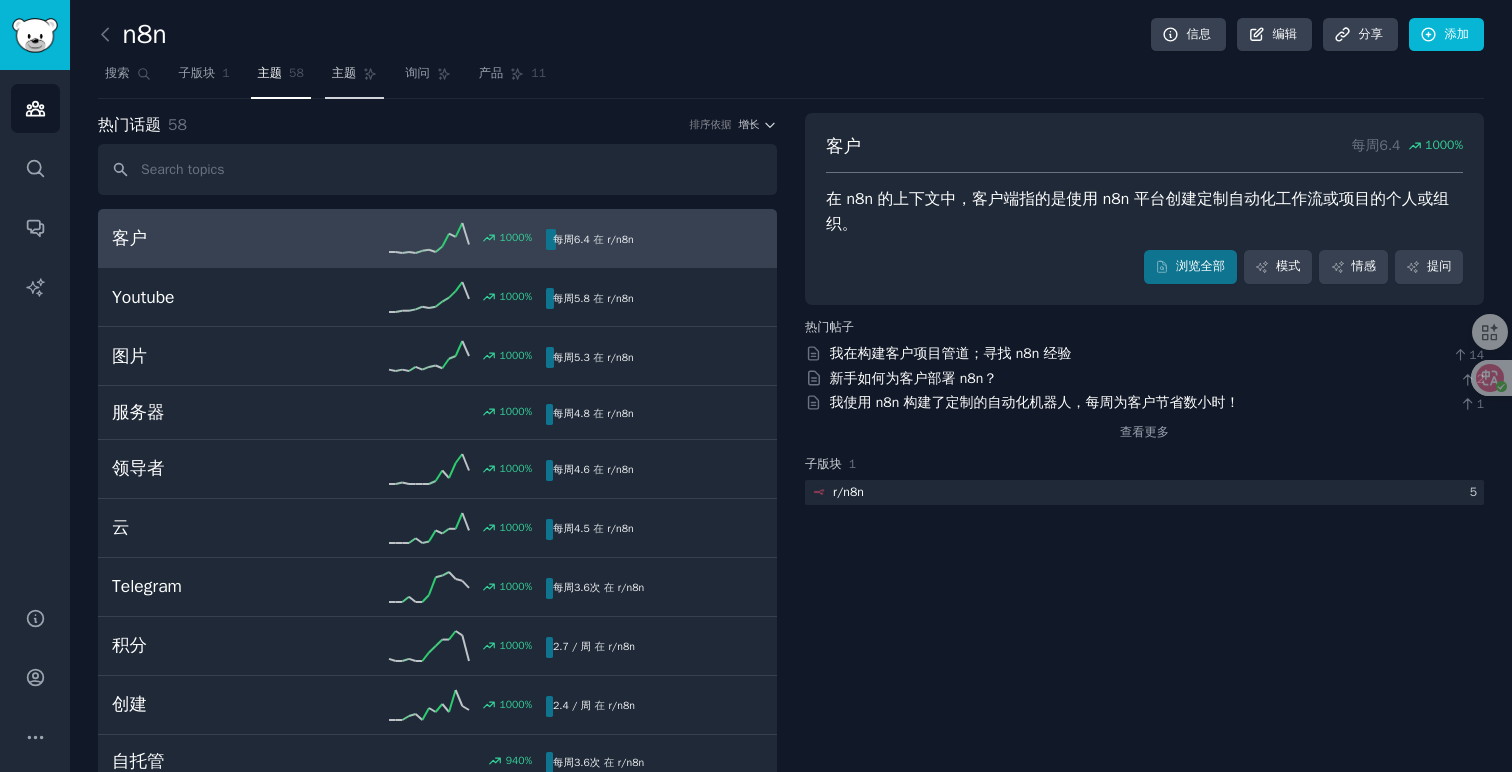 click on "主题" at bounding box center (355, 78) 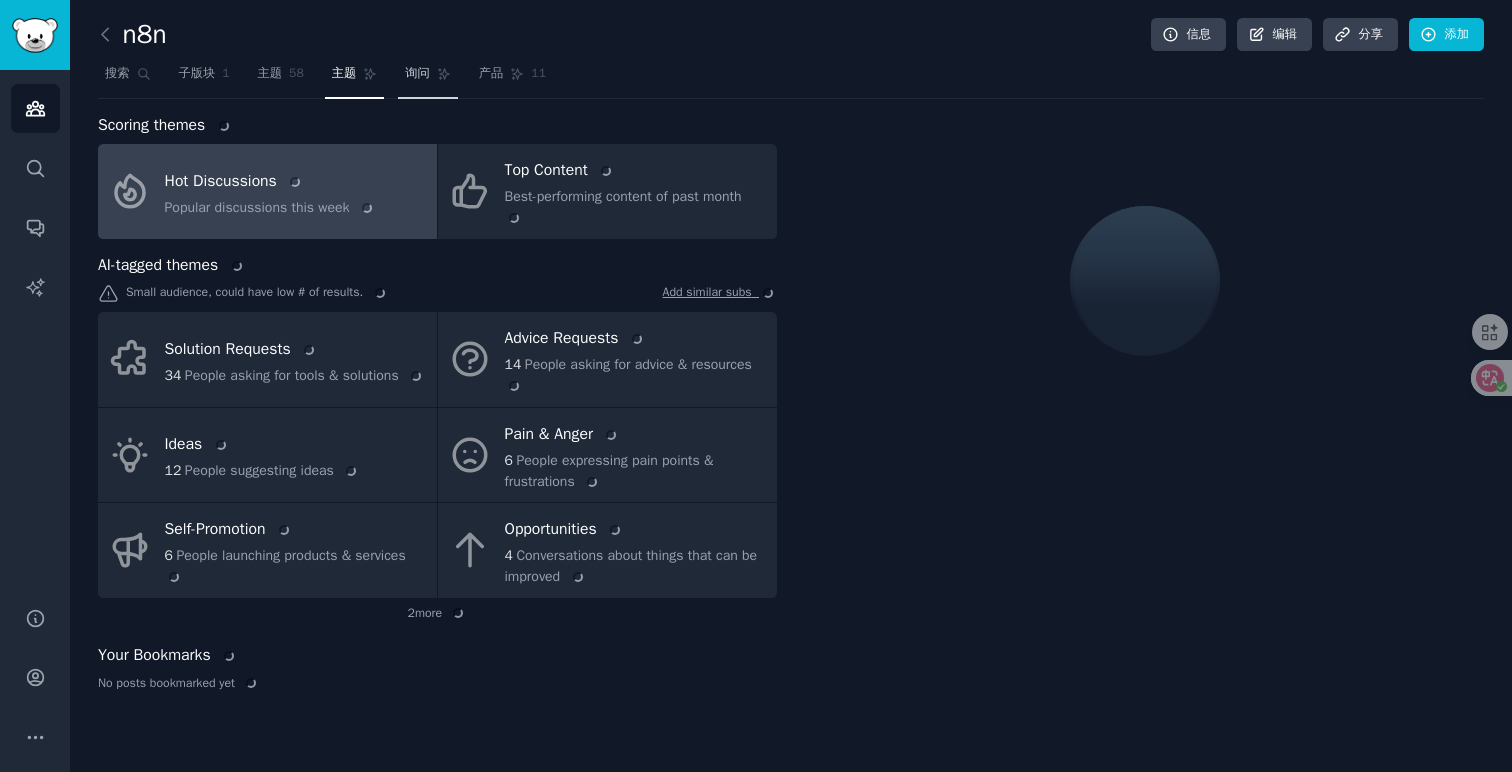 click on "询问" at bounding box center [417, 73] 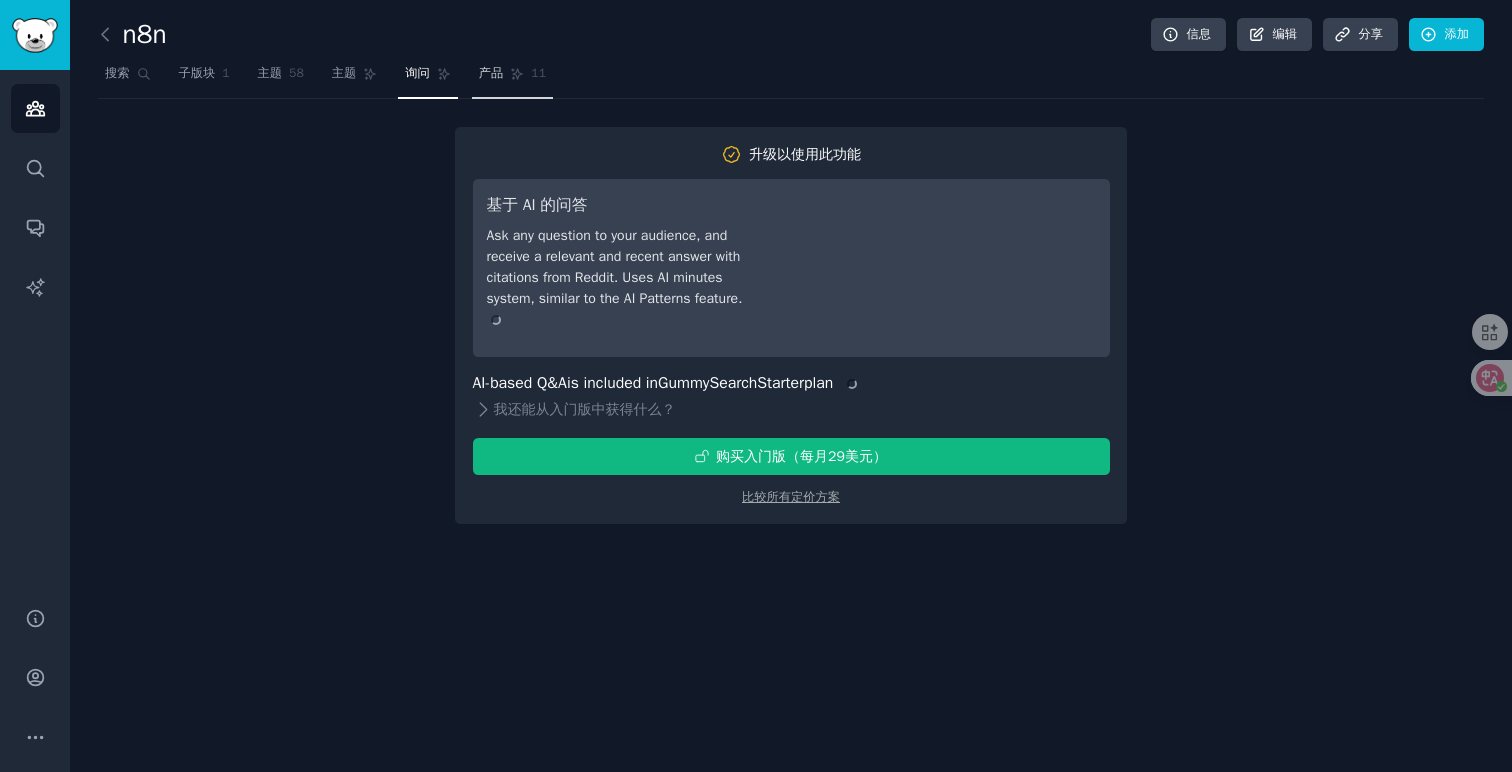 click on "产品" at bounding box center (491, 73) 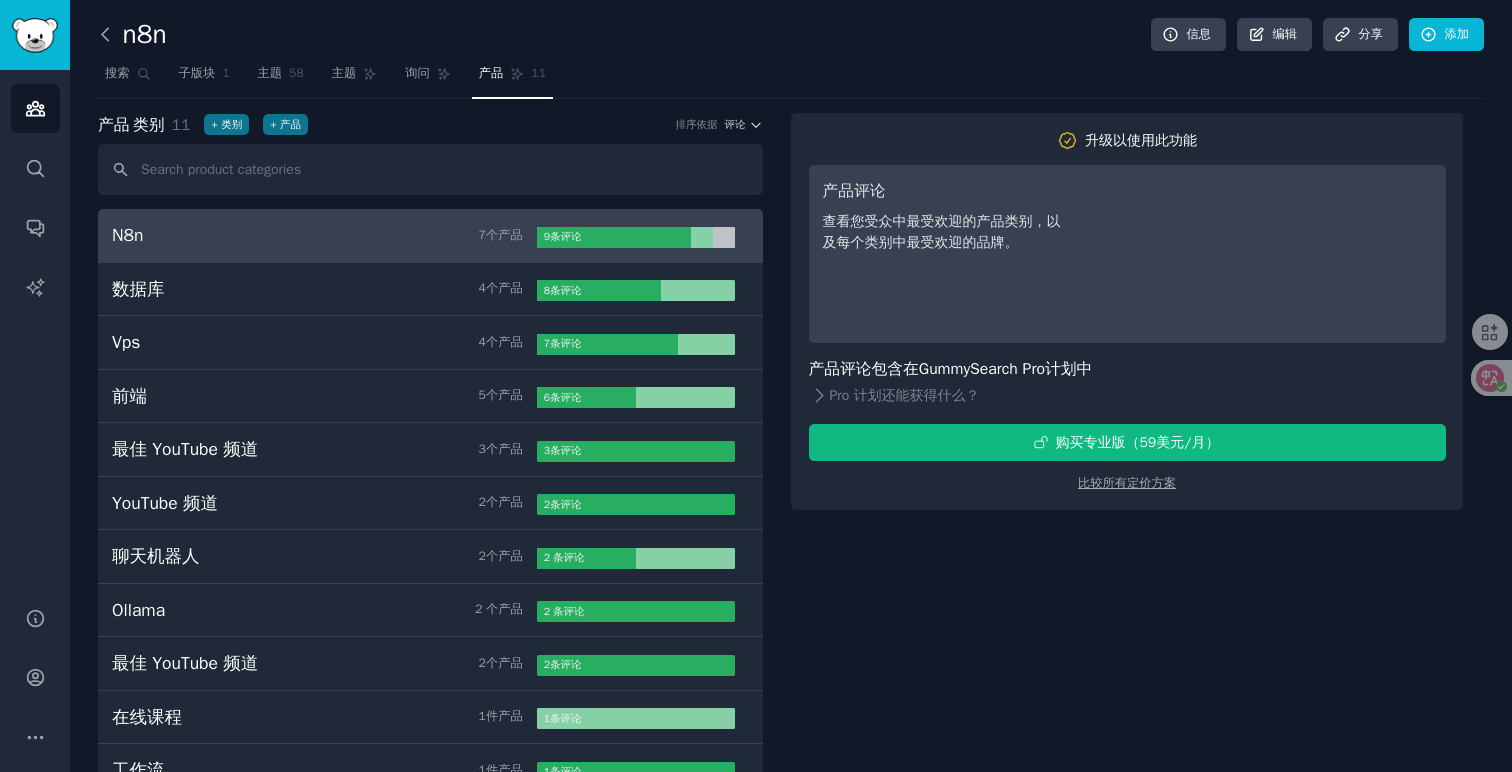 click 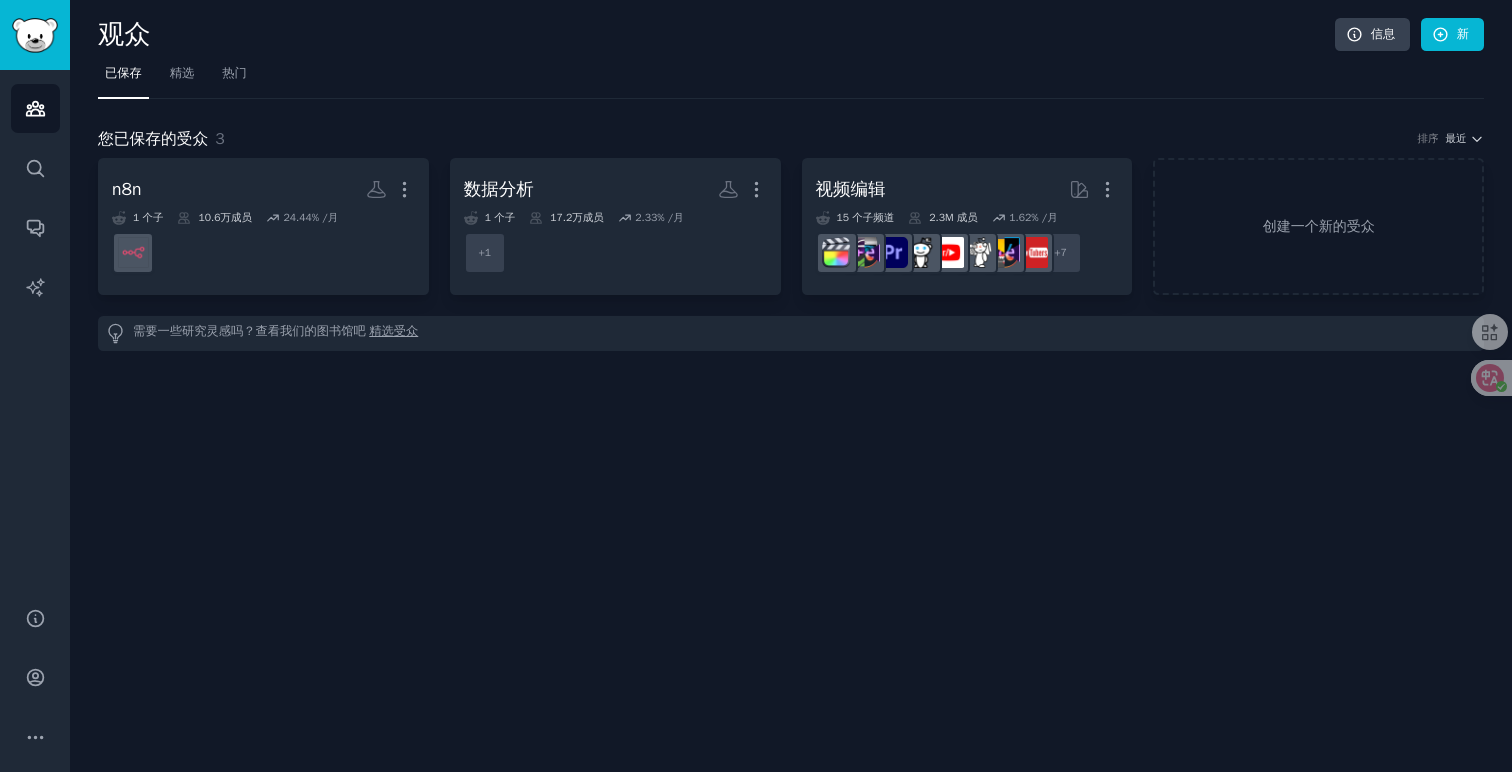 click on "已保存 精选 热门" at bounding box center (791, 78) 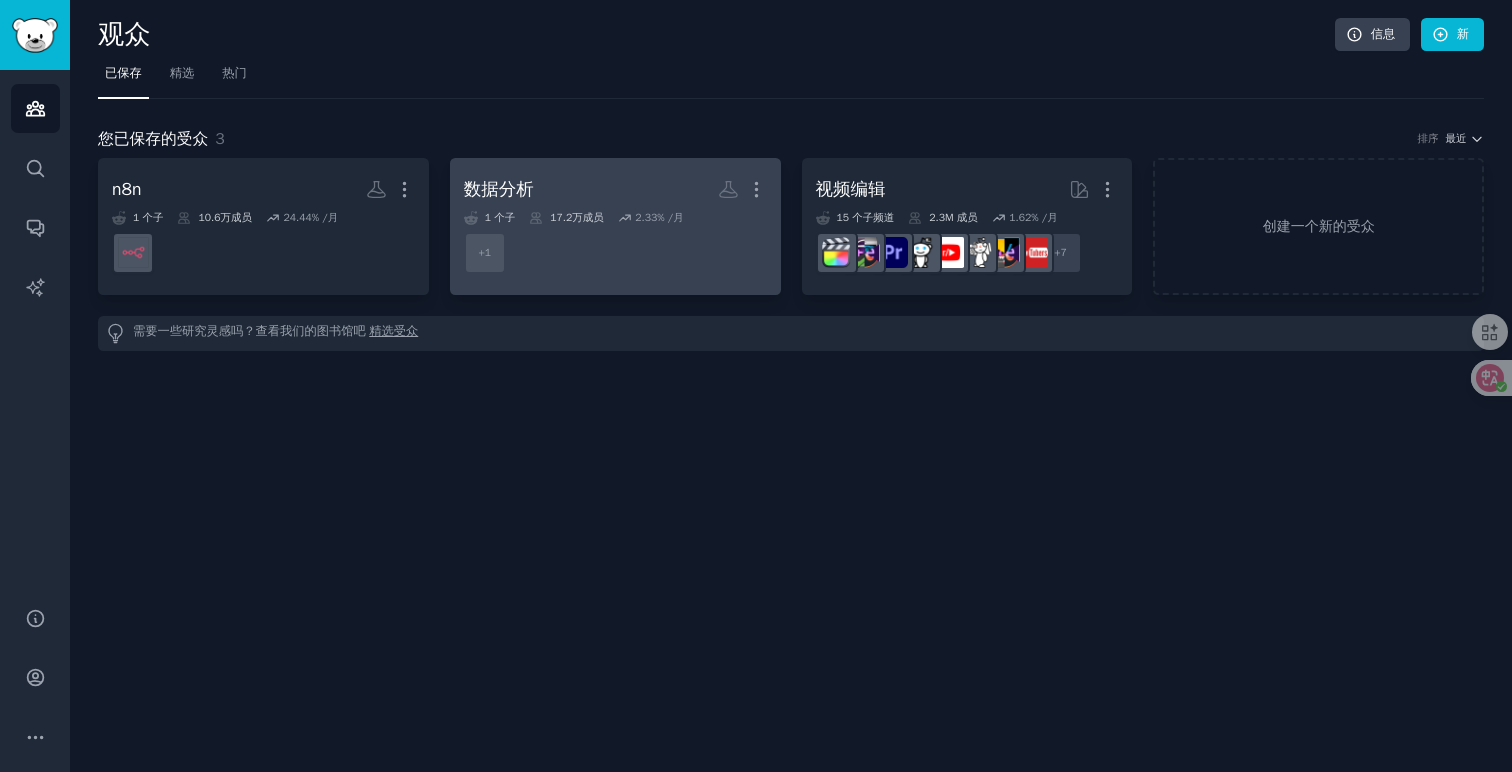 click on "数据分析  More" at bounding box center [615, 189] 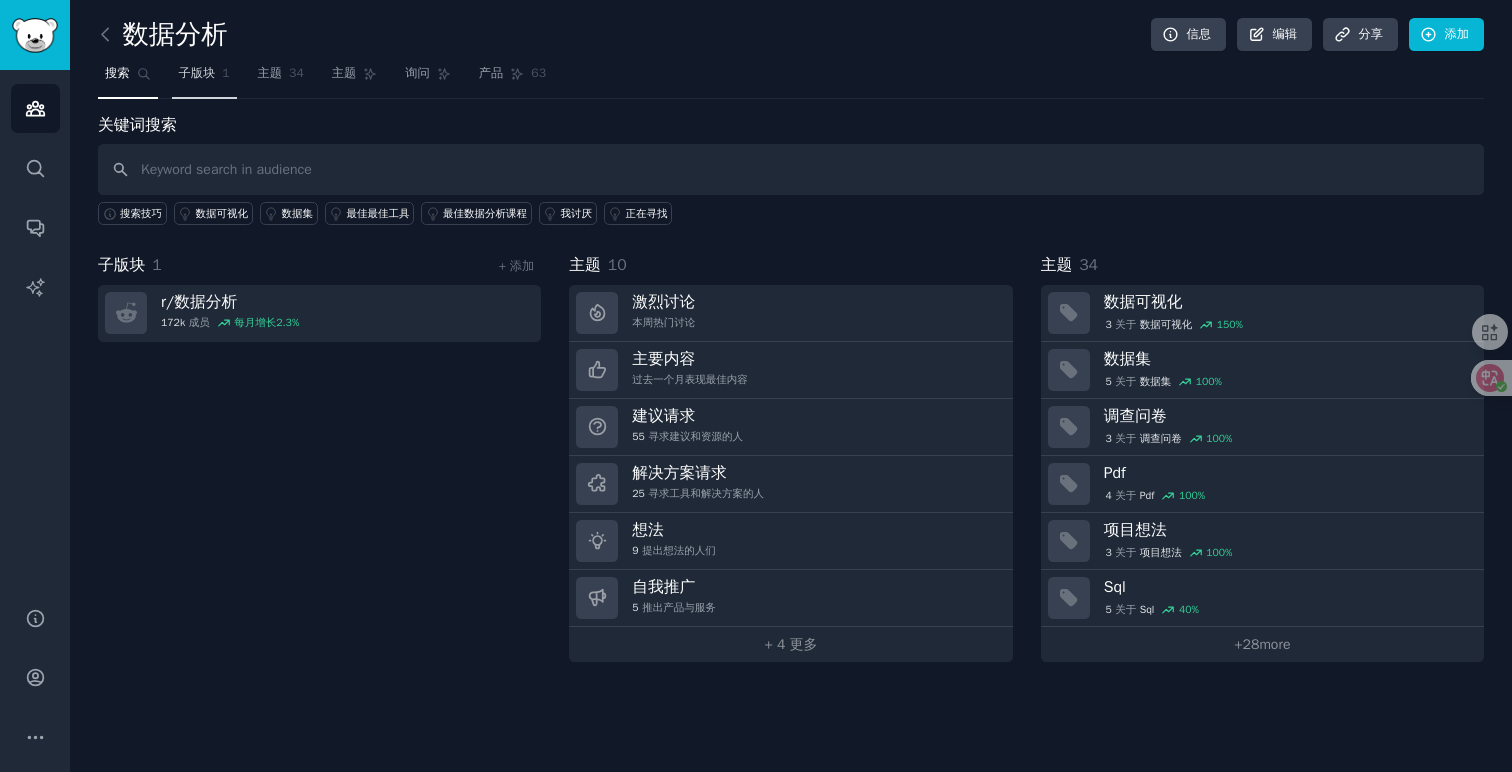 click on "子版块" at bounding box center (197, 73) 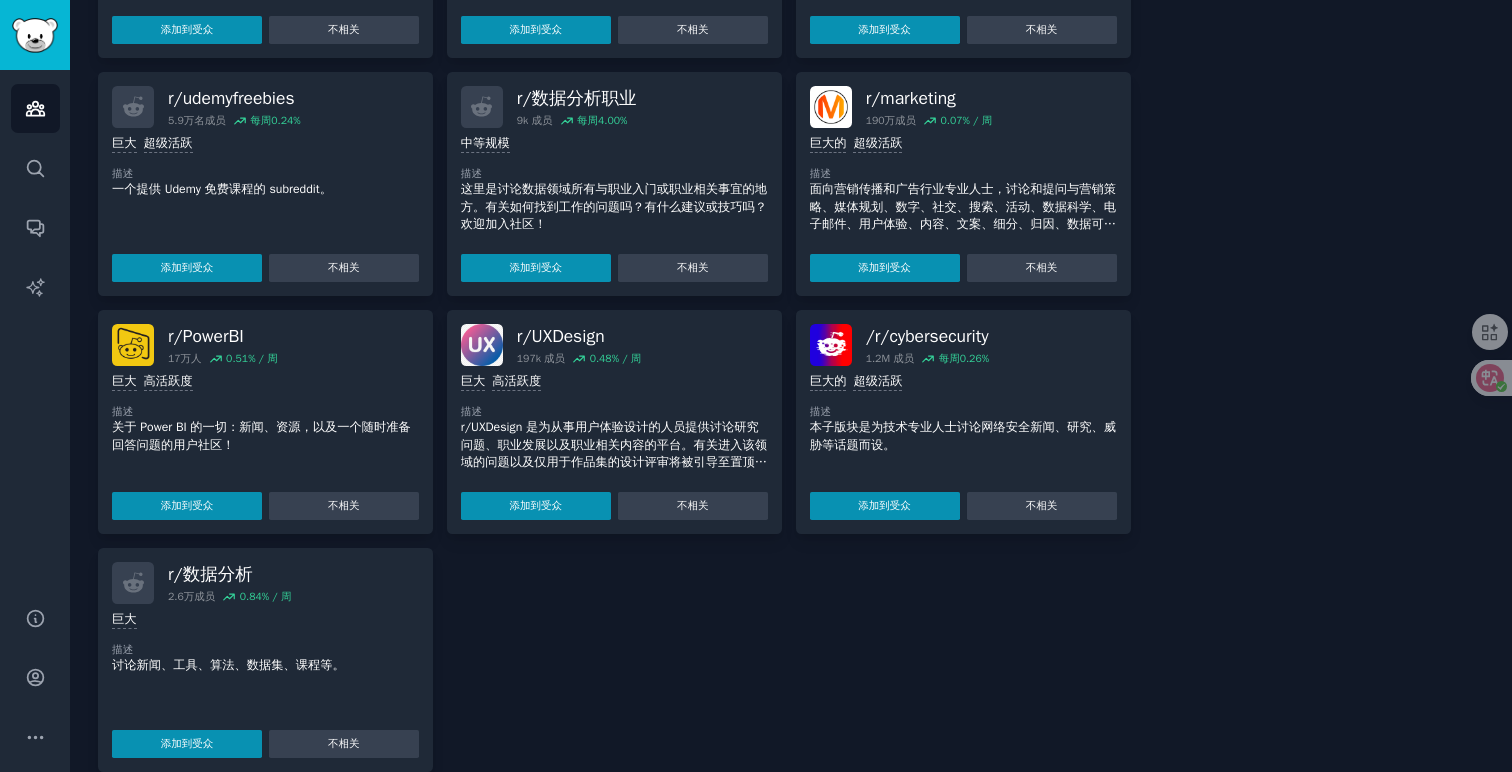 scroll, scrollTop: 0, scrollLeft: 0, axis: both 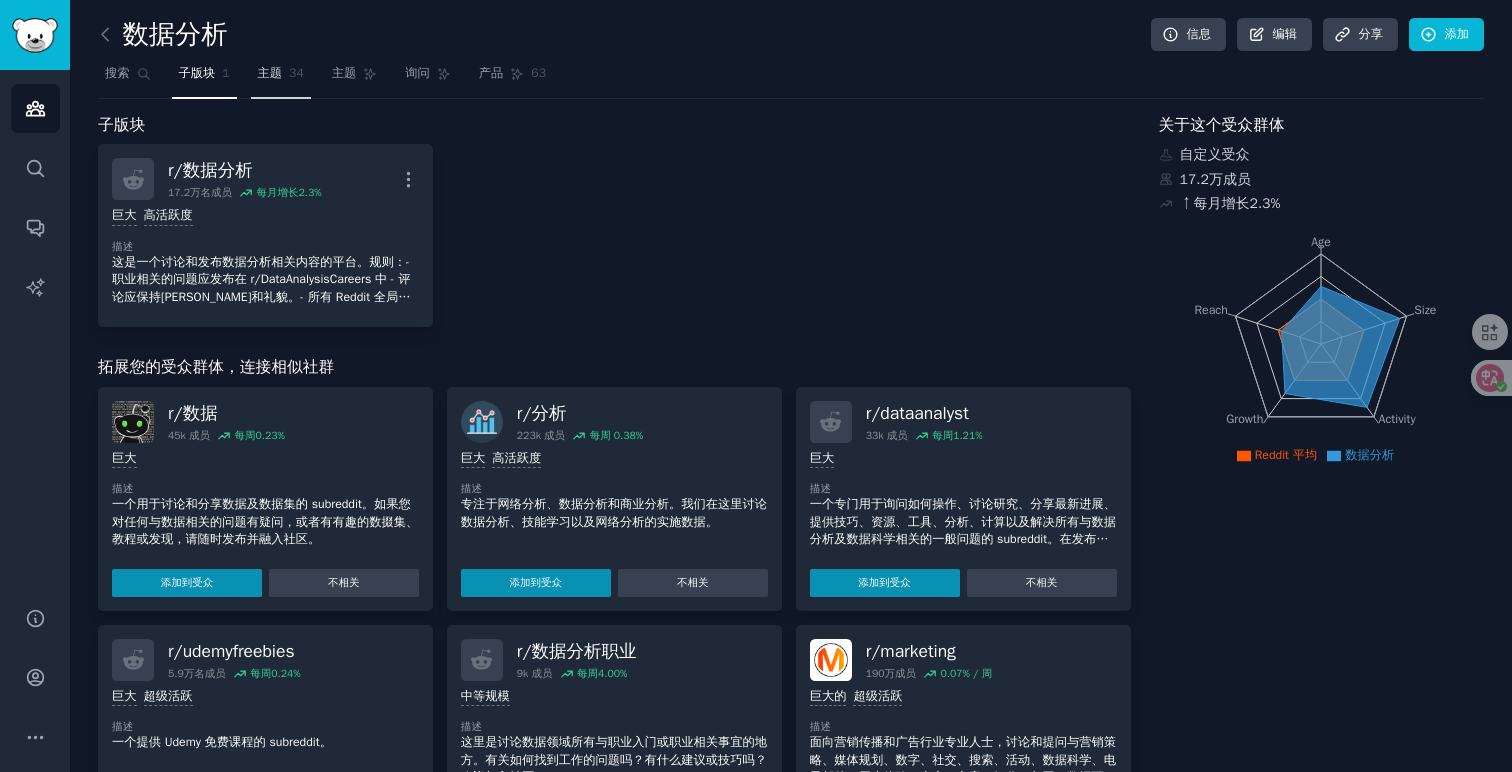 click on "34" 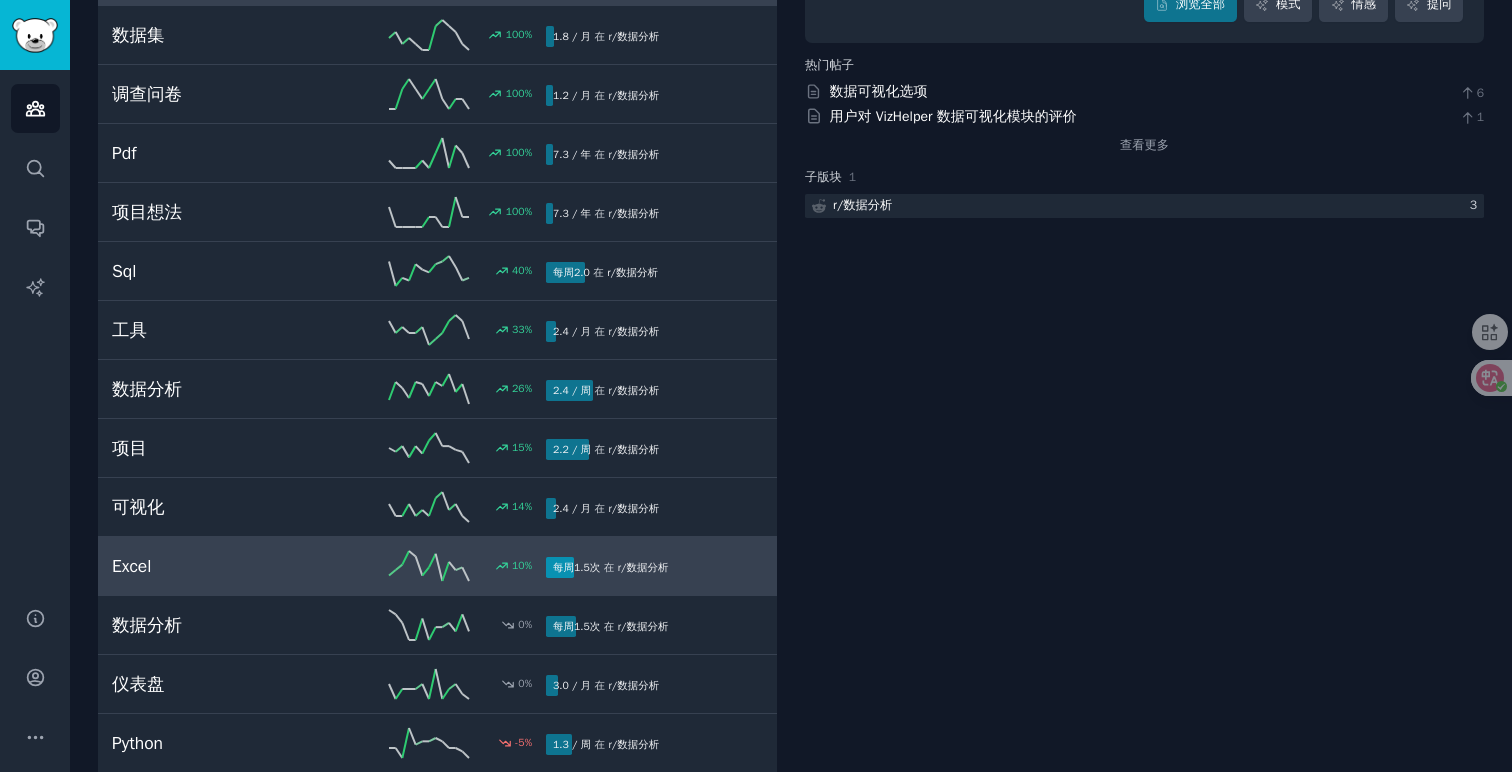 scroll, scrollTop: 0, scrollLeft: 0, axis: both 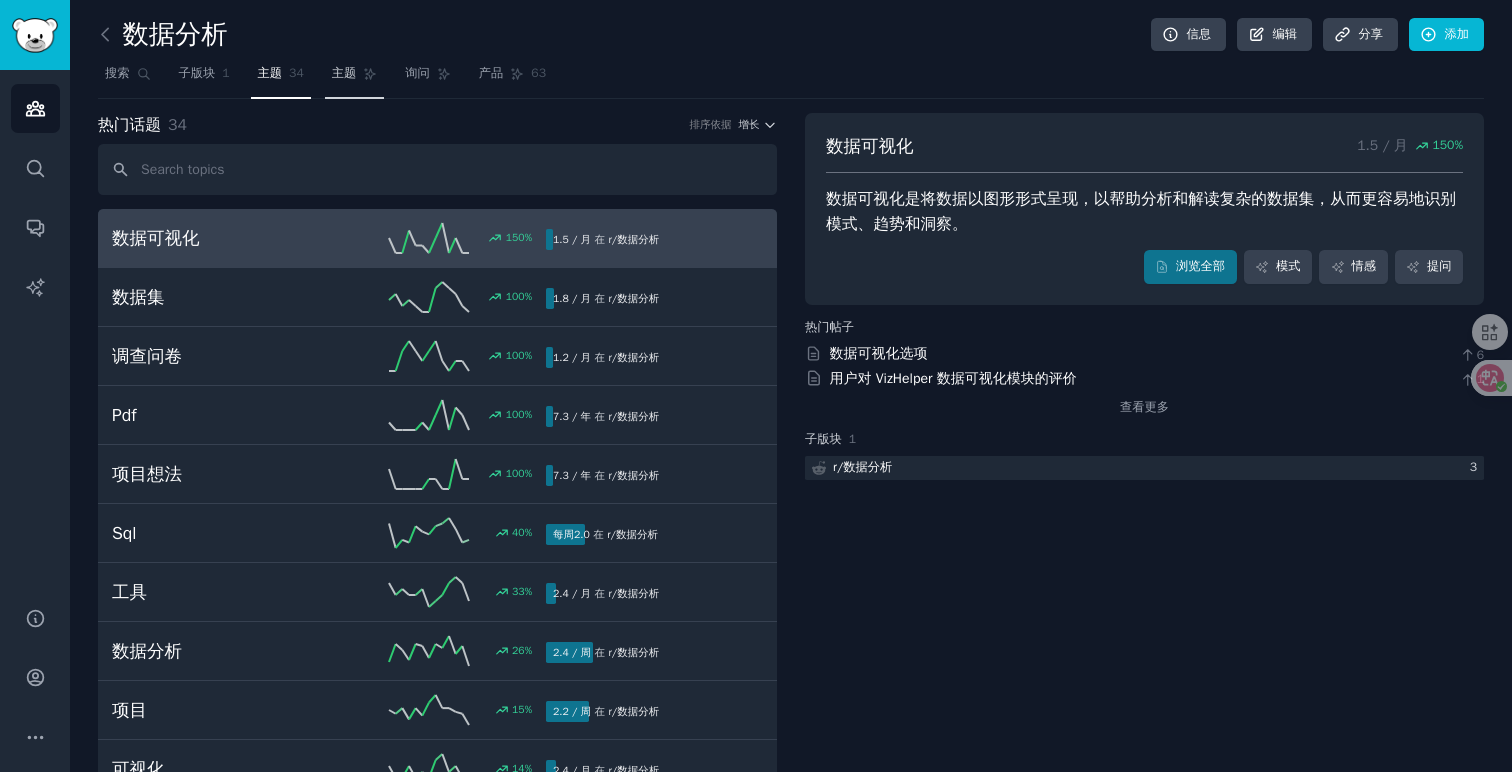 click on "主题" at bounding box center (344, 73) 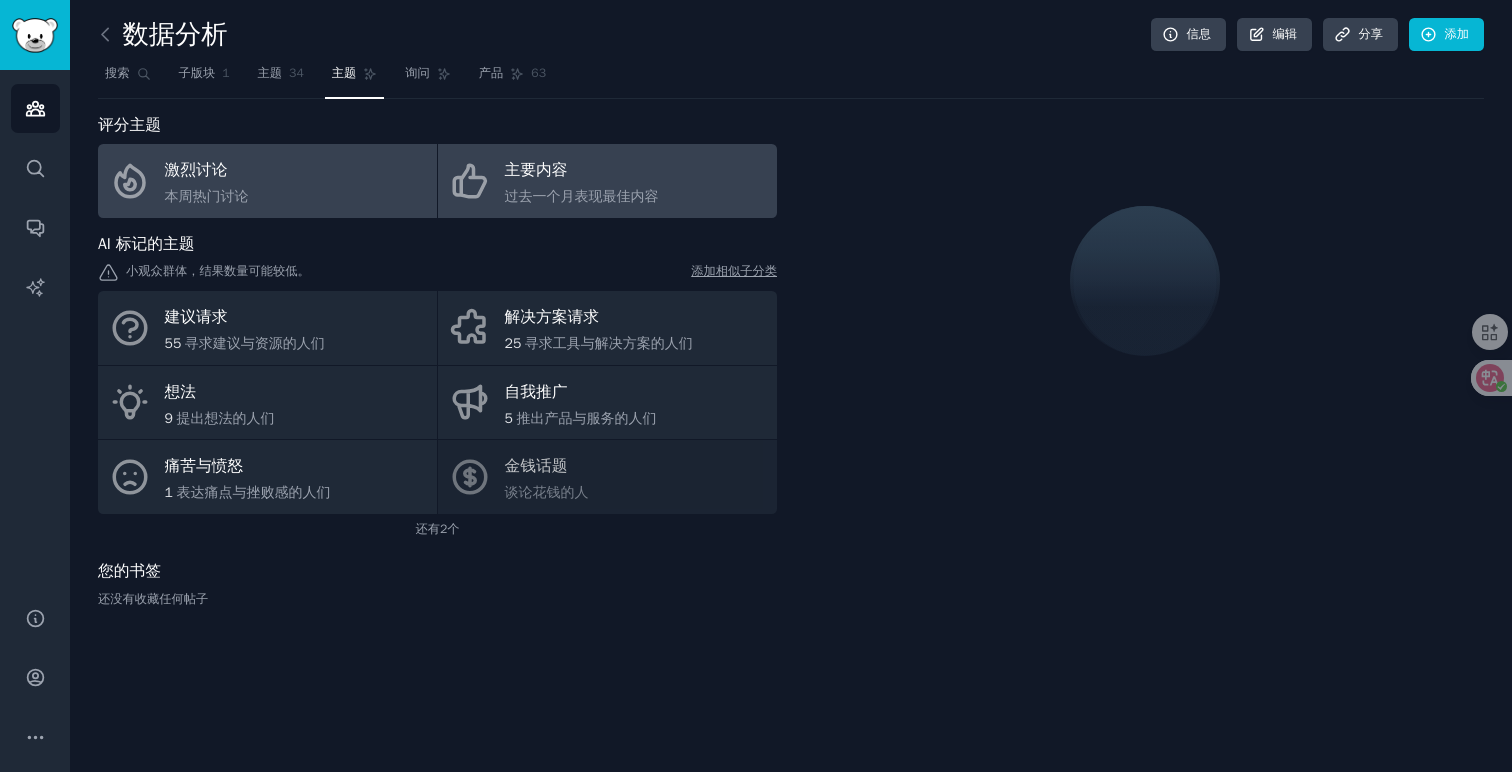 click on "主要内容" at bounding box center [582, 171] 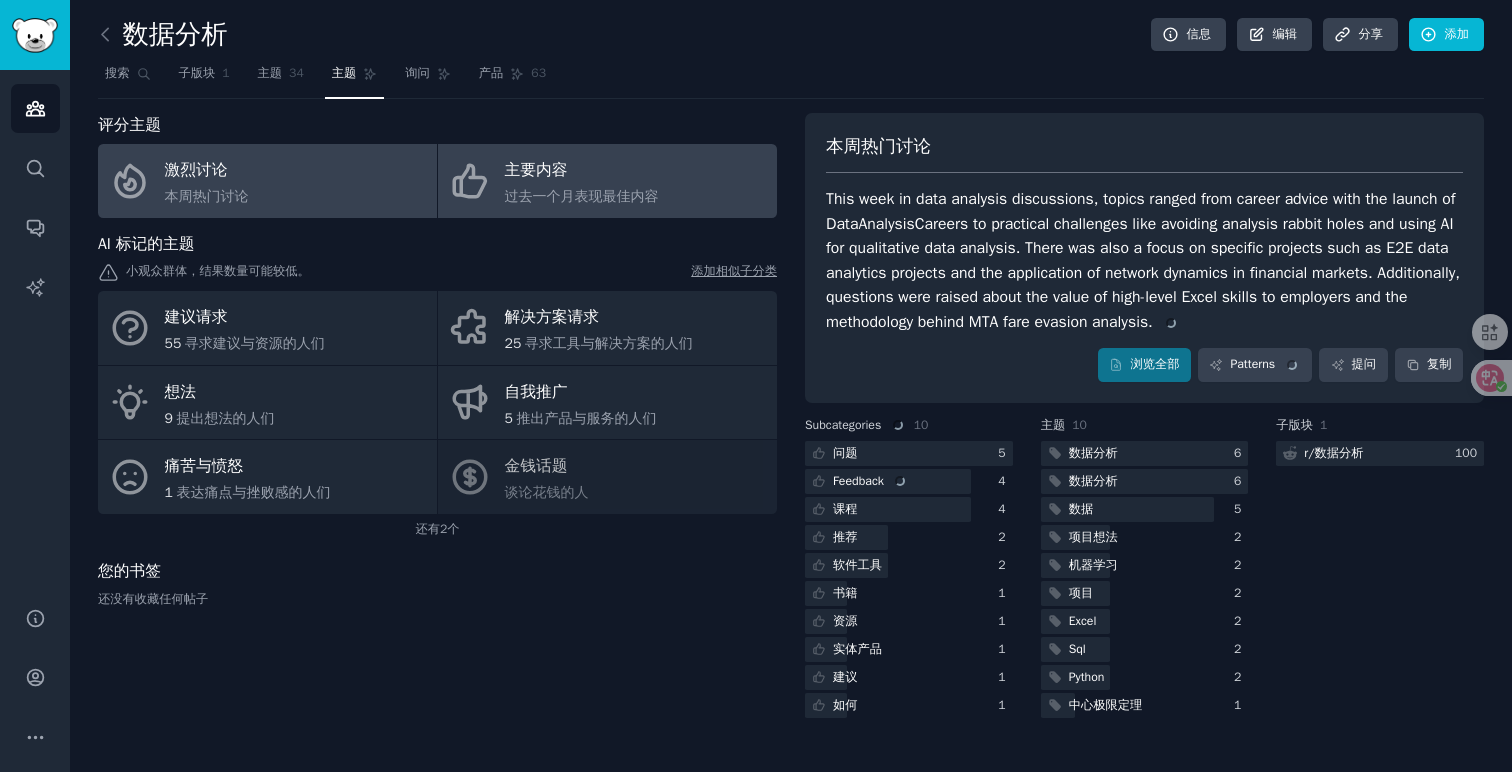 click on "激烈讨论 本周热门讨论" at bounding box center (267, 181) 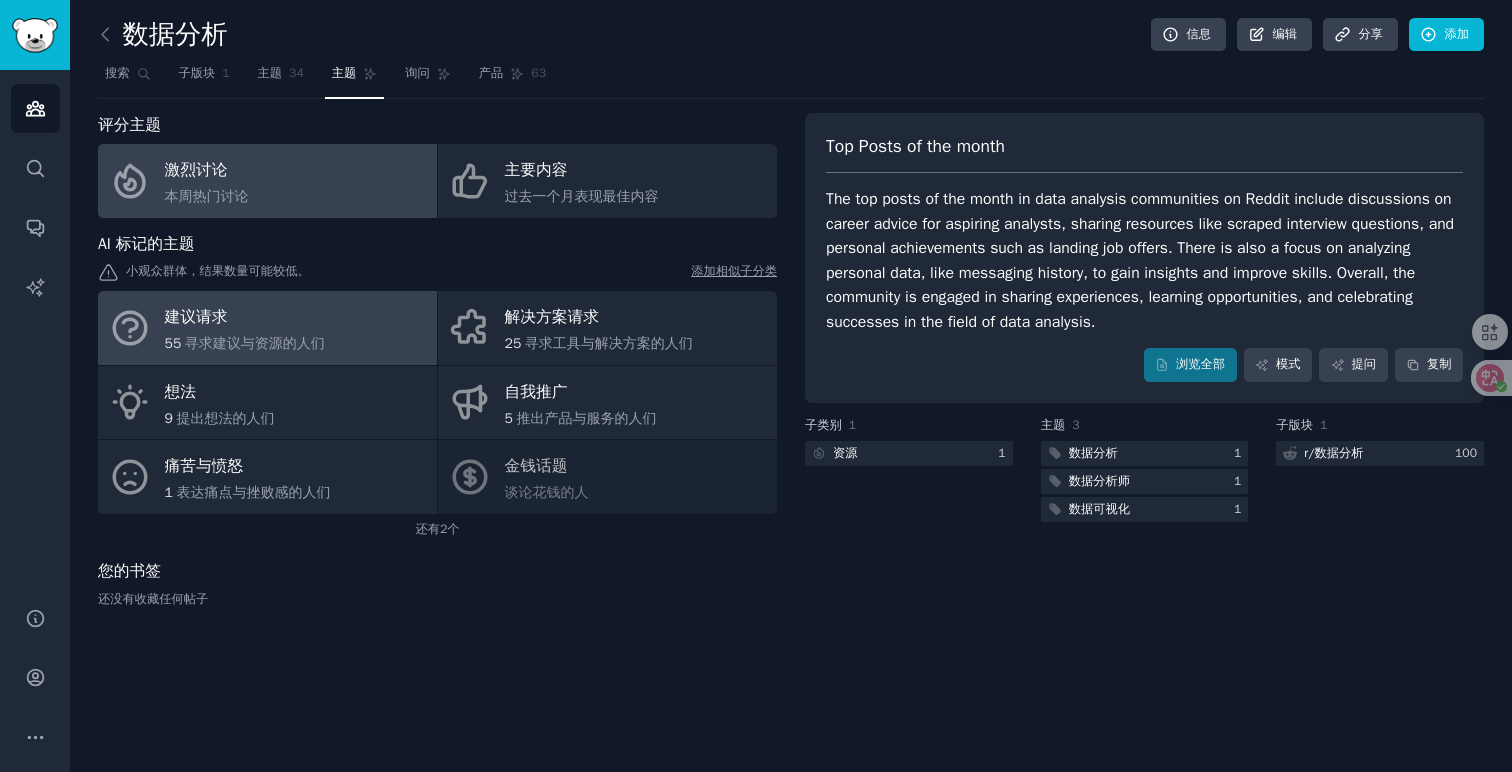 click on "建议请求" at bounding box center [245, 318] 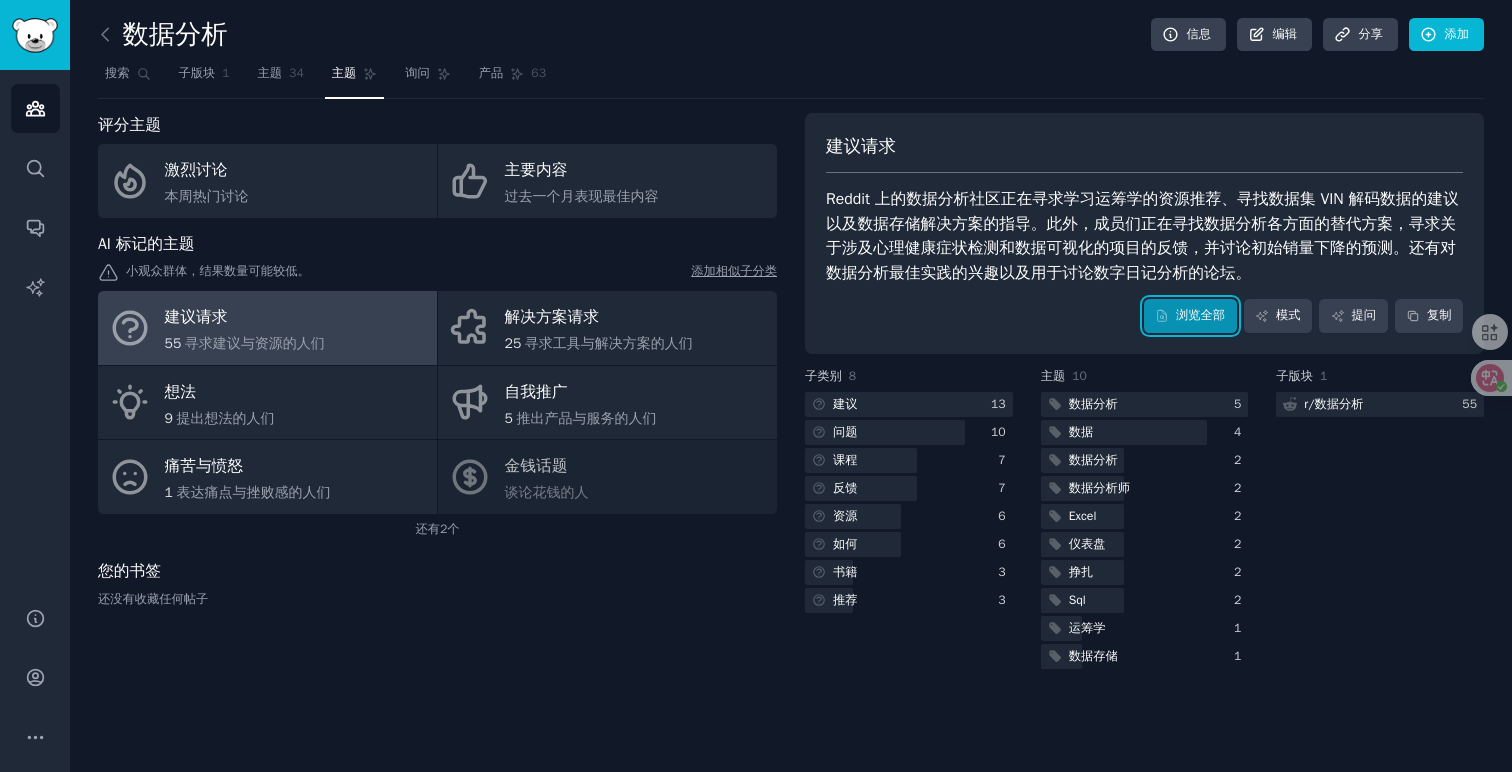 click on "浏览全部" at bounding box center (1190, 316) 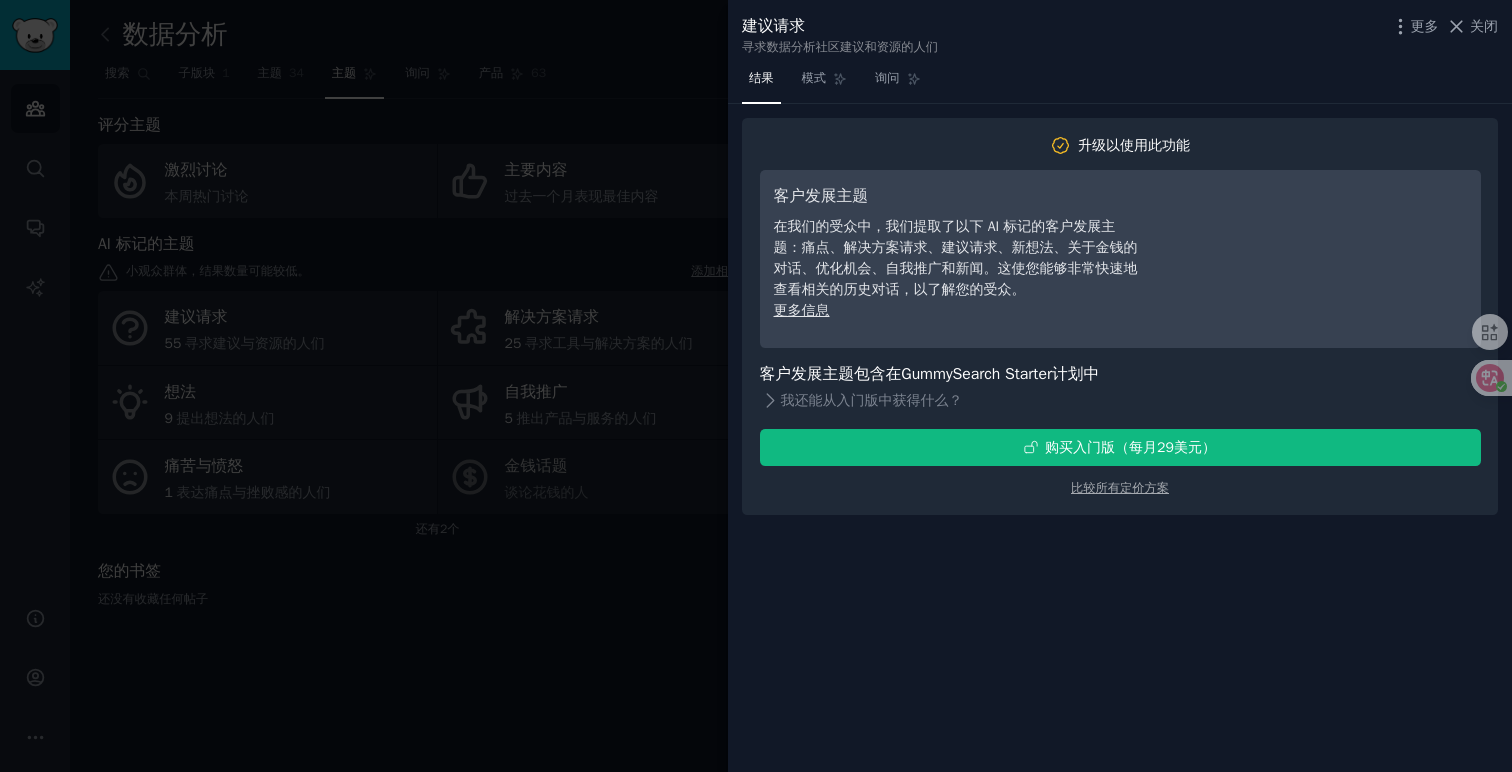 click at bounding box center [756, 386] 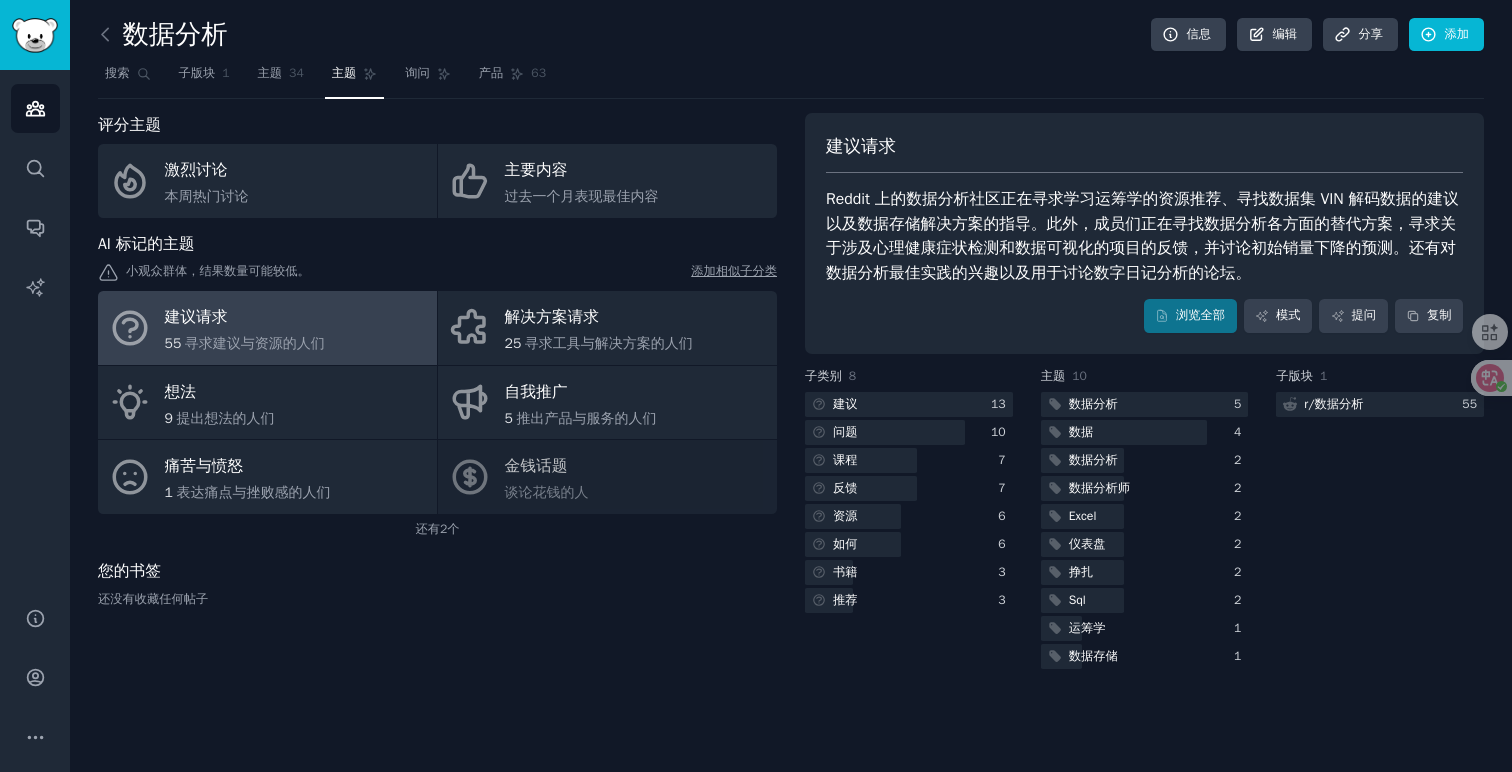 click on "数据分析 信息 编辑 分享 添加 搜索 子版块 1 主题 34 主题 询问 产品 63 评分主题 激烈讨论 本周热门讨论 主要内容 过去一个月表现最佳内容 AI 标记的主题 小观众群体，结果数量可能较低。 添加相似子分类 建议请求 55  寻求建议与资源的人们 解决方案请求 25  寻求工具与解决方案的人们 想法 9  提出想法的人们 自我推广 5  推出产品与服务的人们 痛苦与愤怒 1  表达痛点与挫败感的人们 金钱话题 谈论花钱的人 还有2个 您的书签 还没有收藏任何帖子 建议请求 浏览全部 模式 提问 复制 子类别 8   建议 13   问题 10   课程 7   反馈 7   资源 6   如何 6   书籍 3   推荐 3 主题 10   数据分析 5   数据 4   数据分析 2   数据分析师 2   Excel 2   仪表盘 2   挣扎 2   Sql 2   运筹学 1   数据存储 1 子版块 1 r/数据分析 55" 